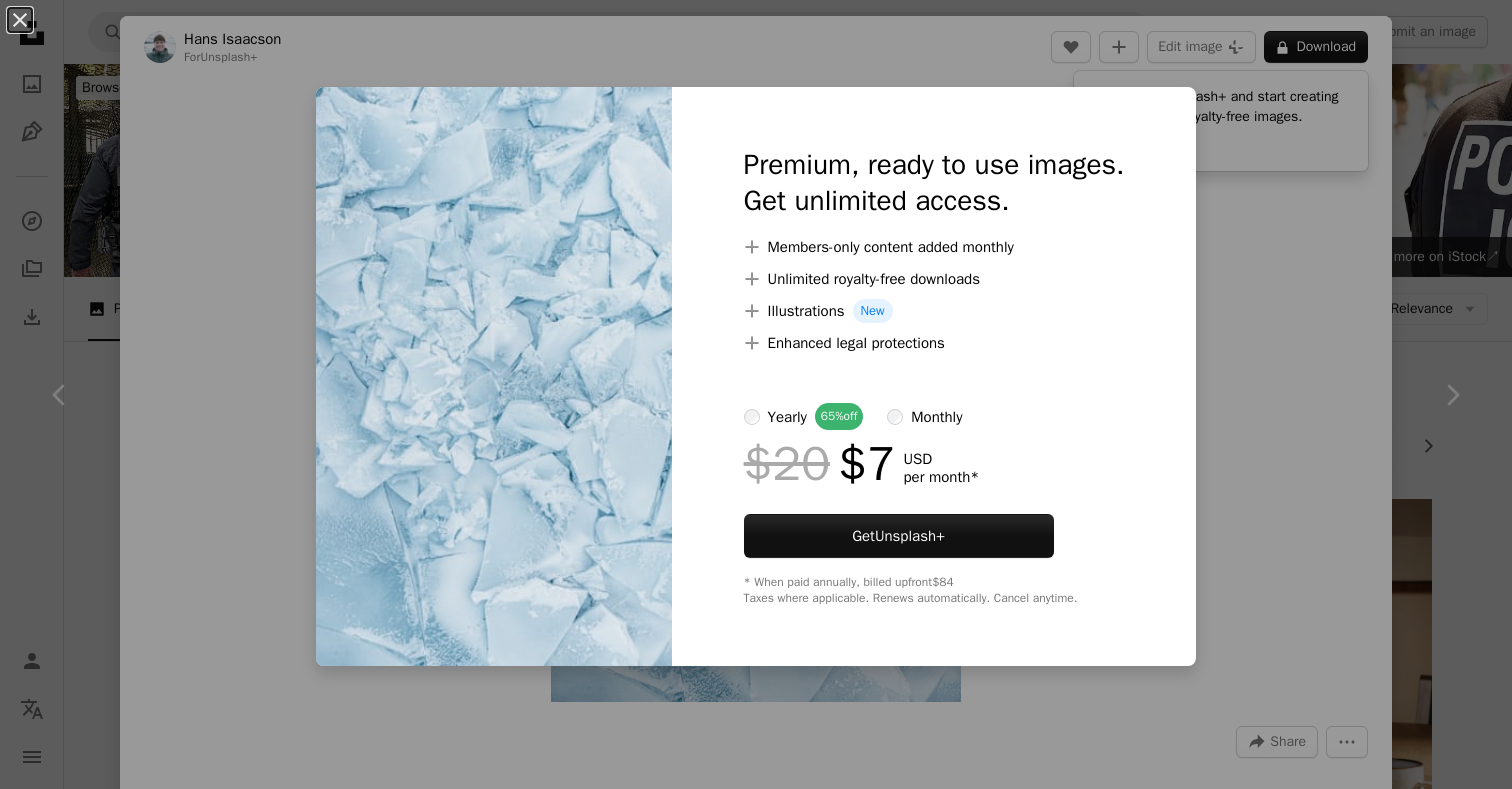 scroll, scrollTop: 5076, scrollLeft: 0, axis: vertical 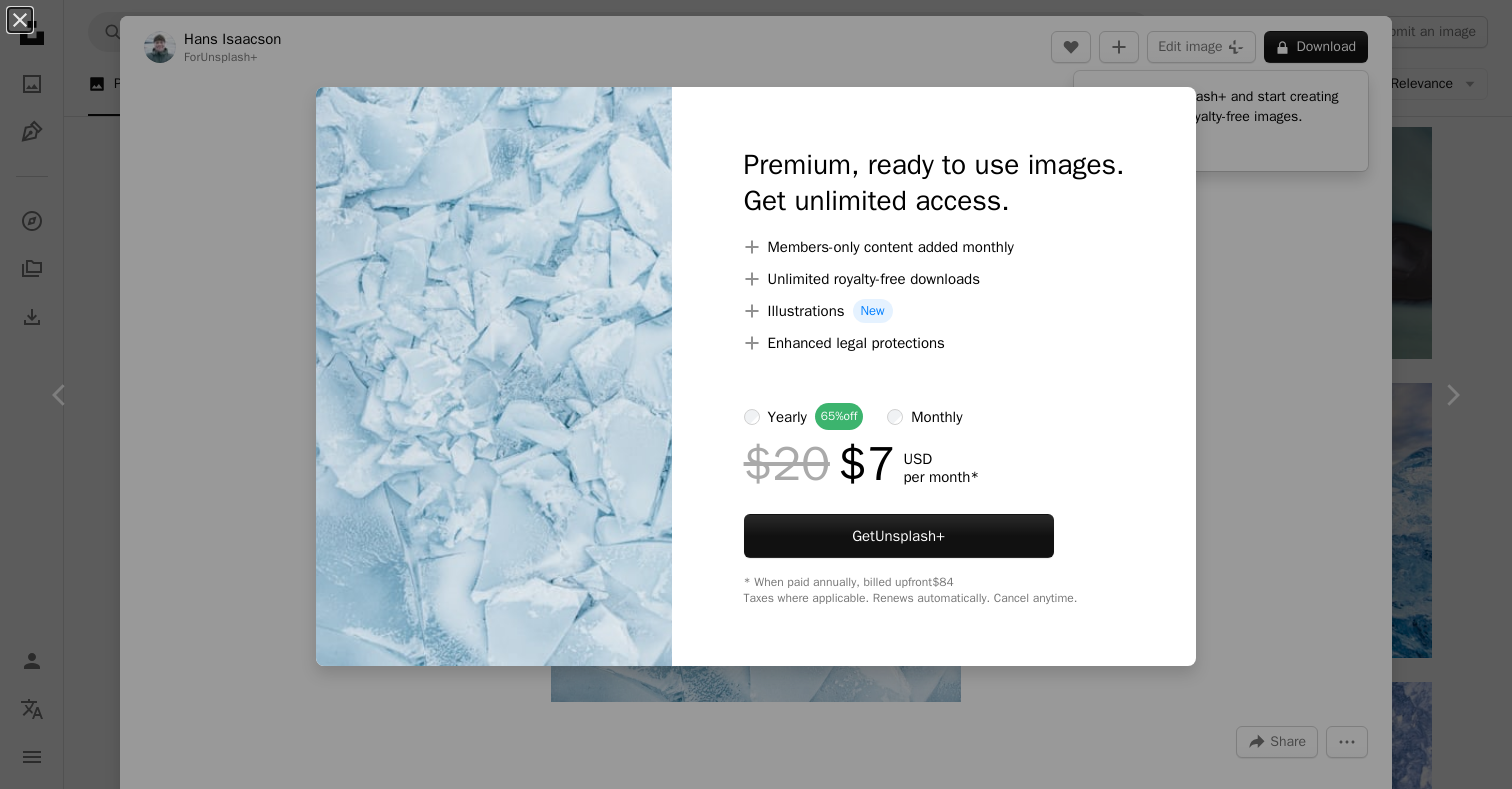 click on "An X shape Premium, ready to use images. Get unlimited access. A plus sign Members-only content added monthly A plus sign Unlimited royalty-free downloads A plus sign Illustrations  New A plus sign Enhanced legal protections yearly 65%  off monthly $20   $7 USD per month * Get  Unsplash+ * When paid annually, billed upfront  $84 Taxes where applicable. Renews automatically. Cancel anytime." at bounding box center [756, 394] 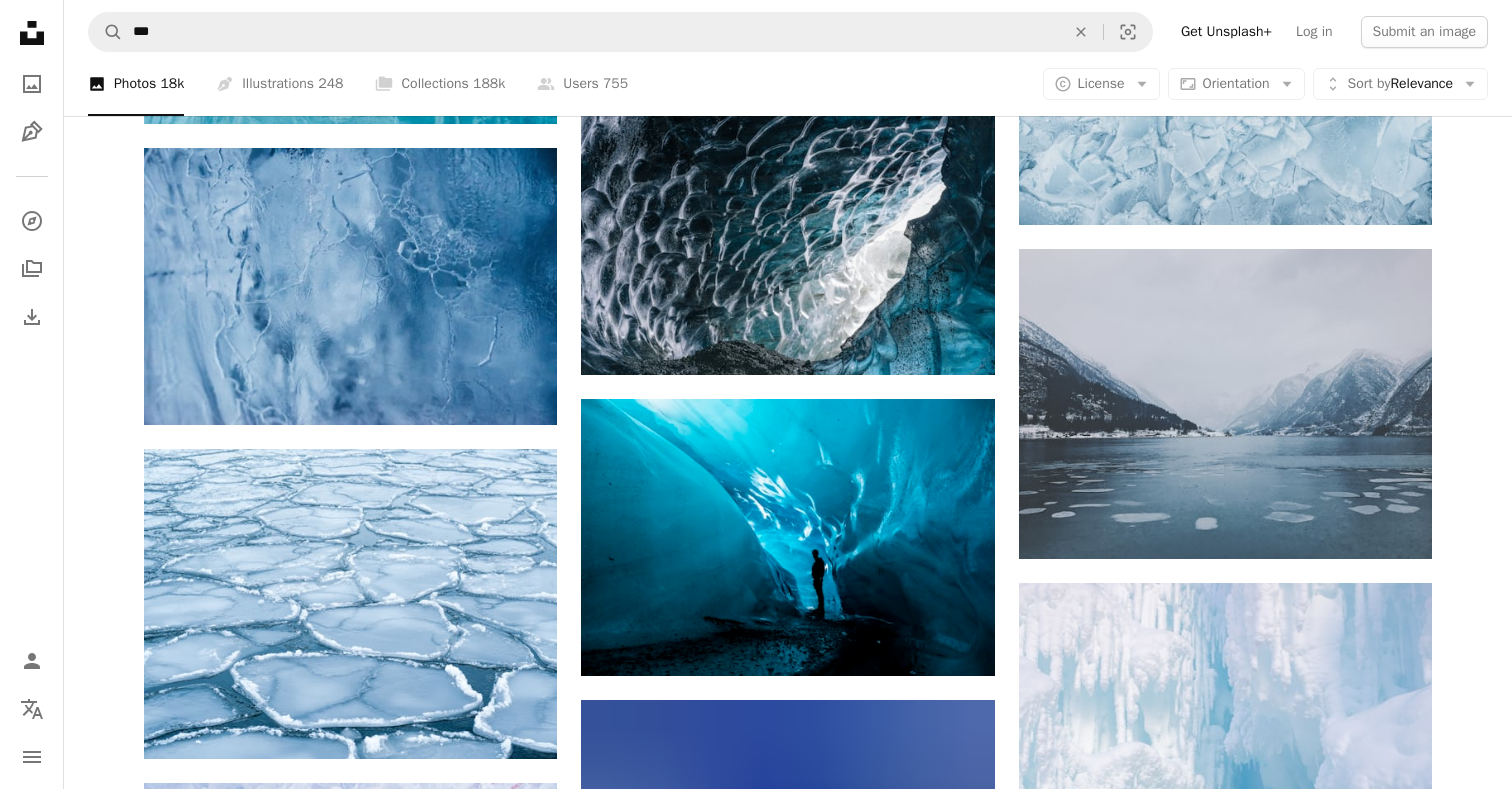scroll, scrollTop: 13894, scrollLeft: 0, axis: vertical 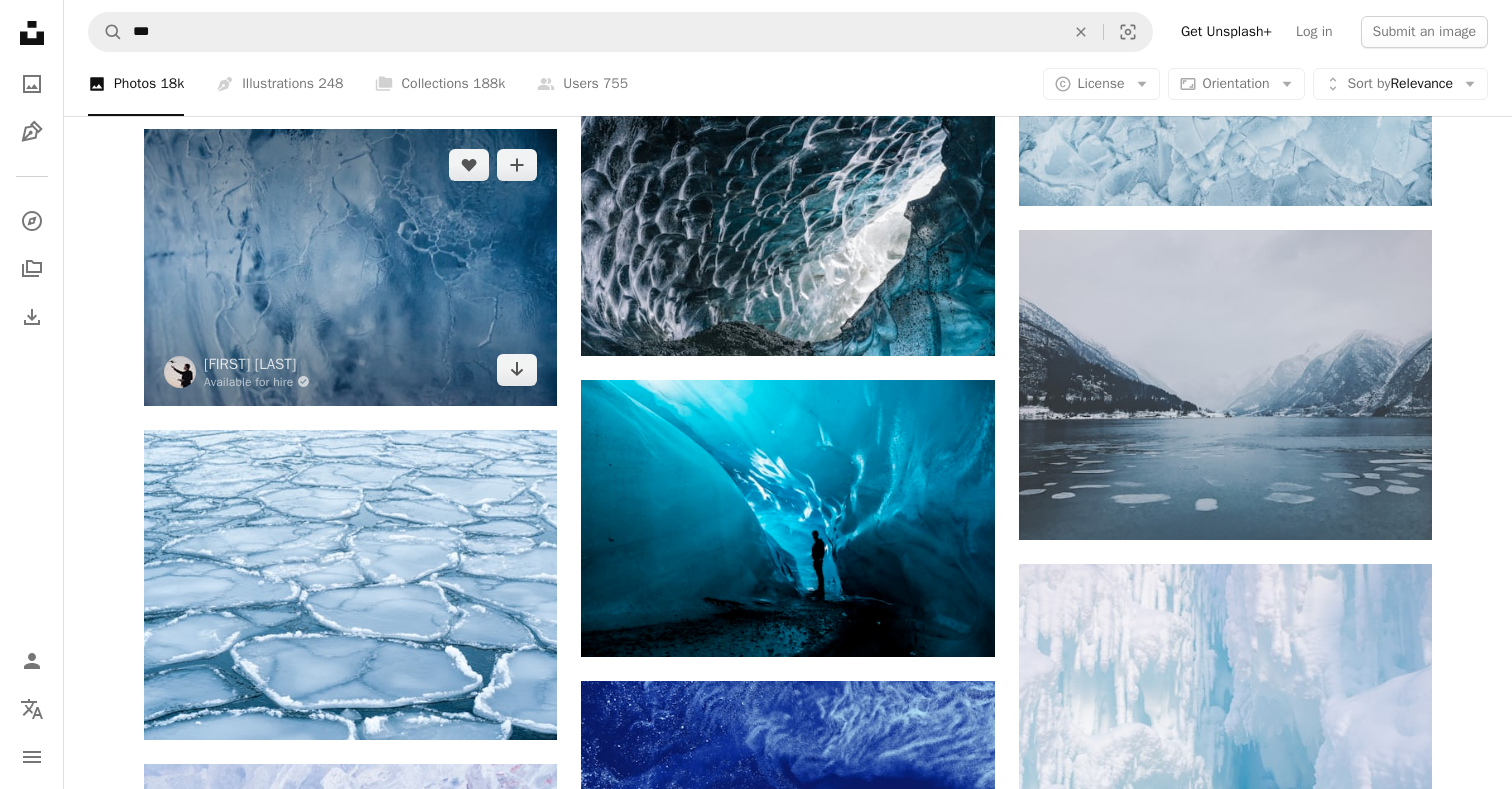 click at bounding box center [350, 267] 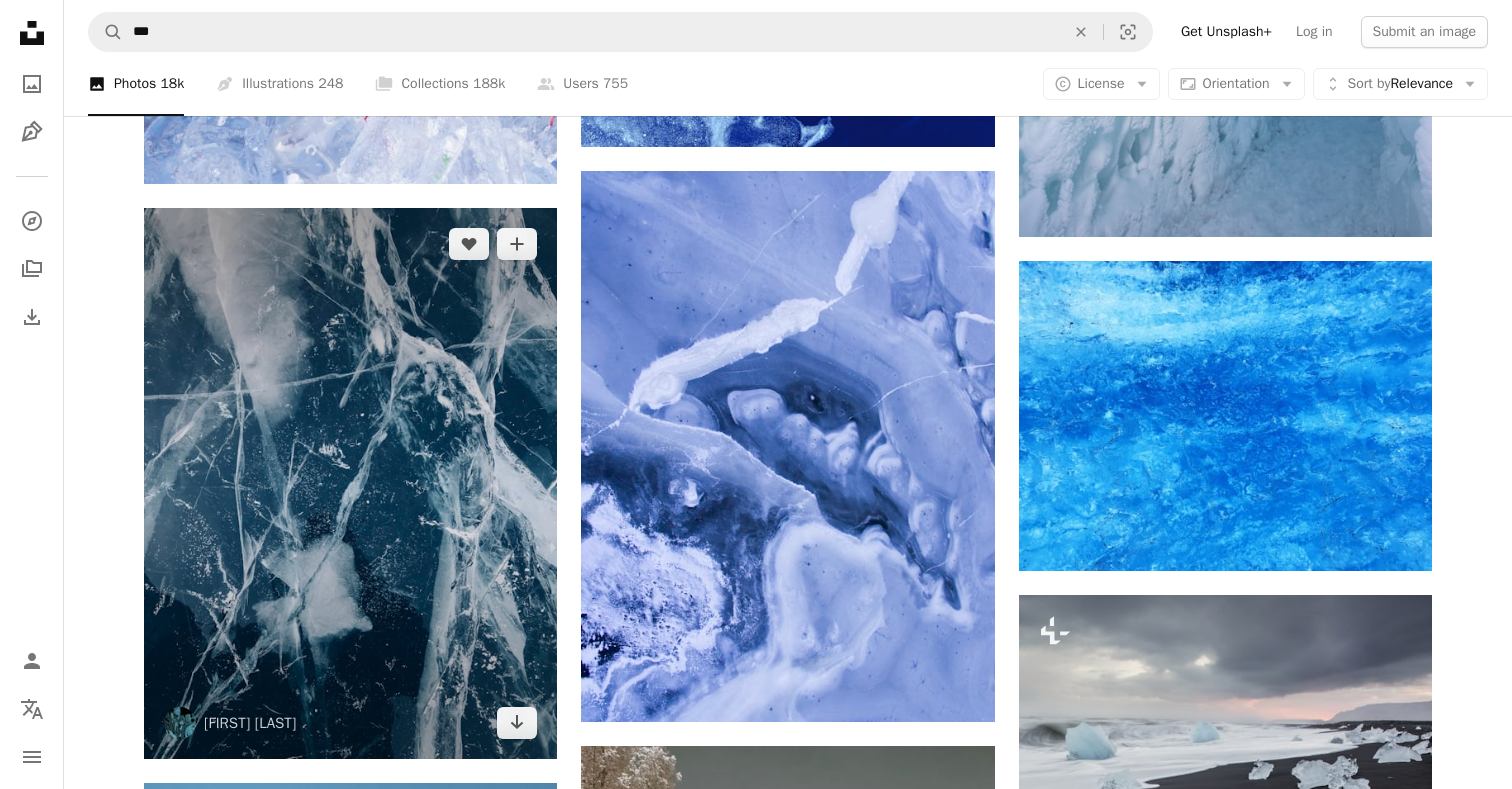 scroll, scrollTop: 14849, scrollLeft: 0, axis: vertical 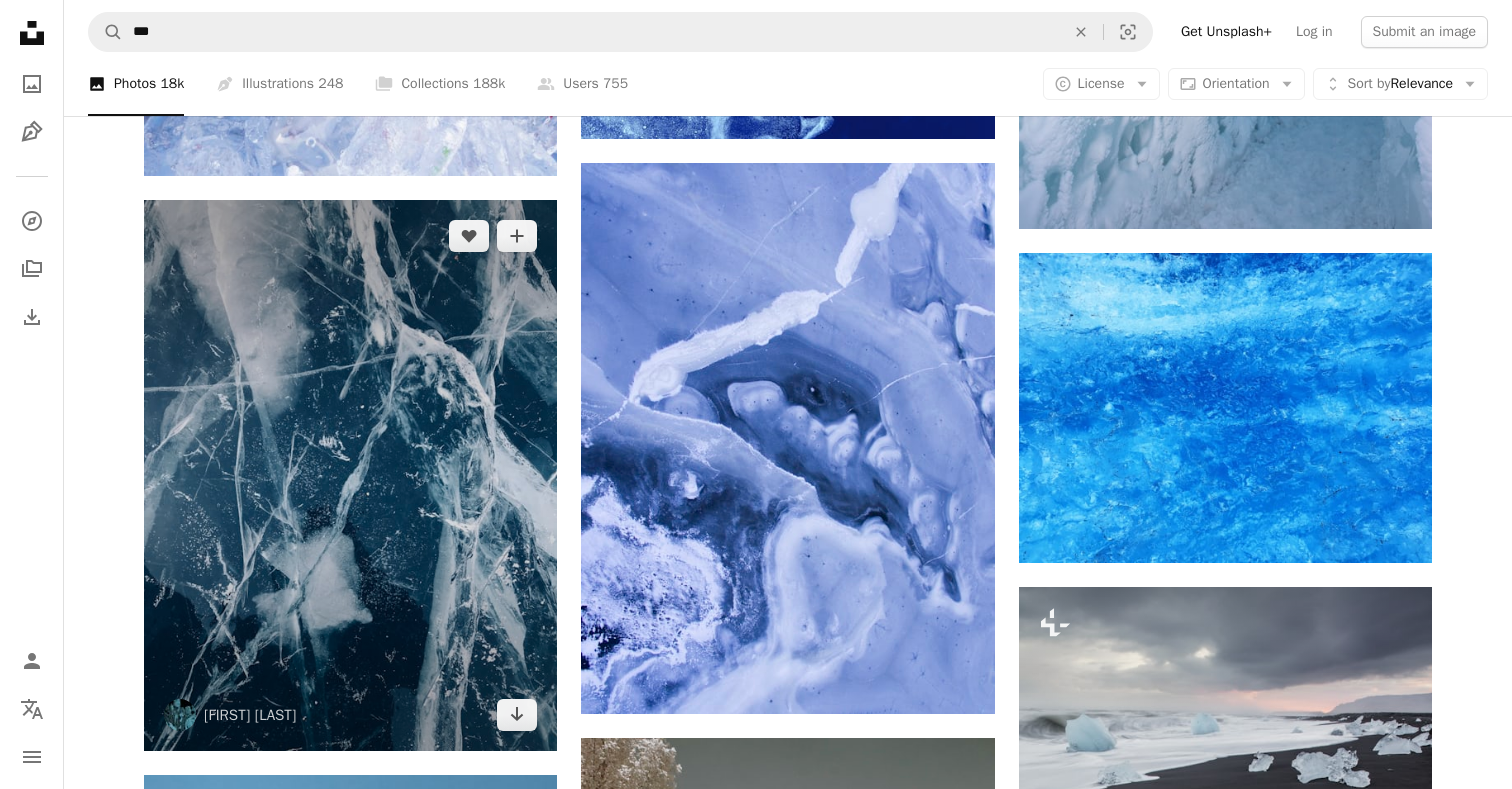 click at bounding box center [350, 475] 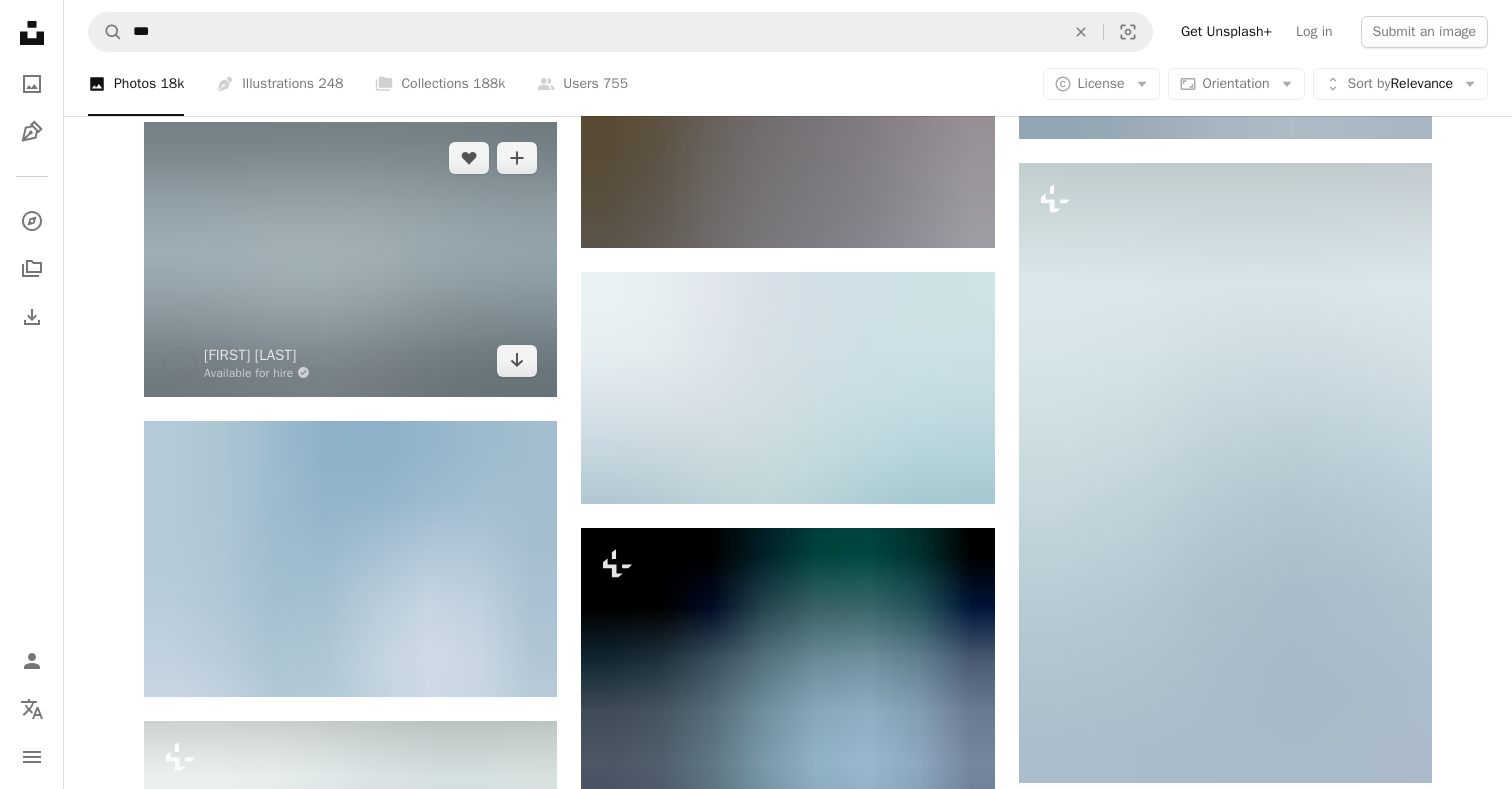 scroll, scrollTop: 16622, scrollLeft: 0, axis: vertical 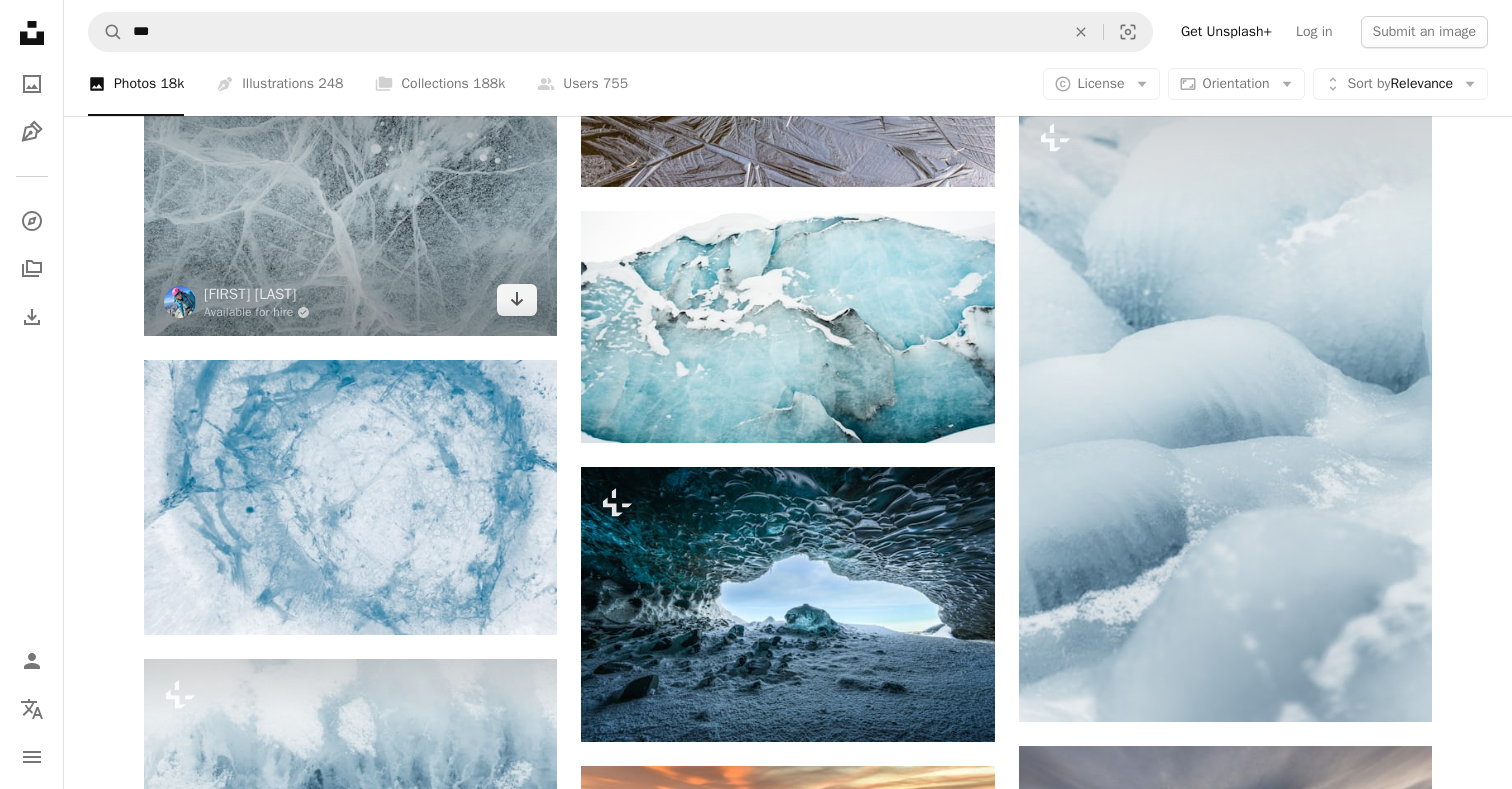 click at bounding box center (350, 198) 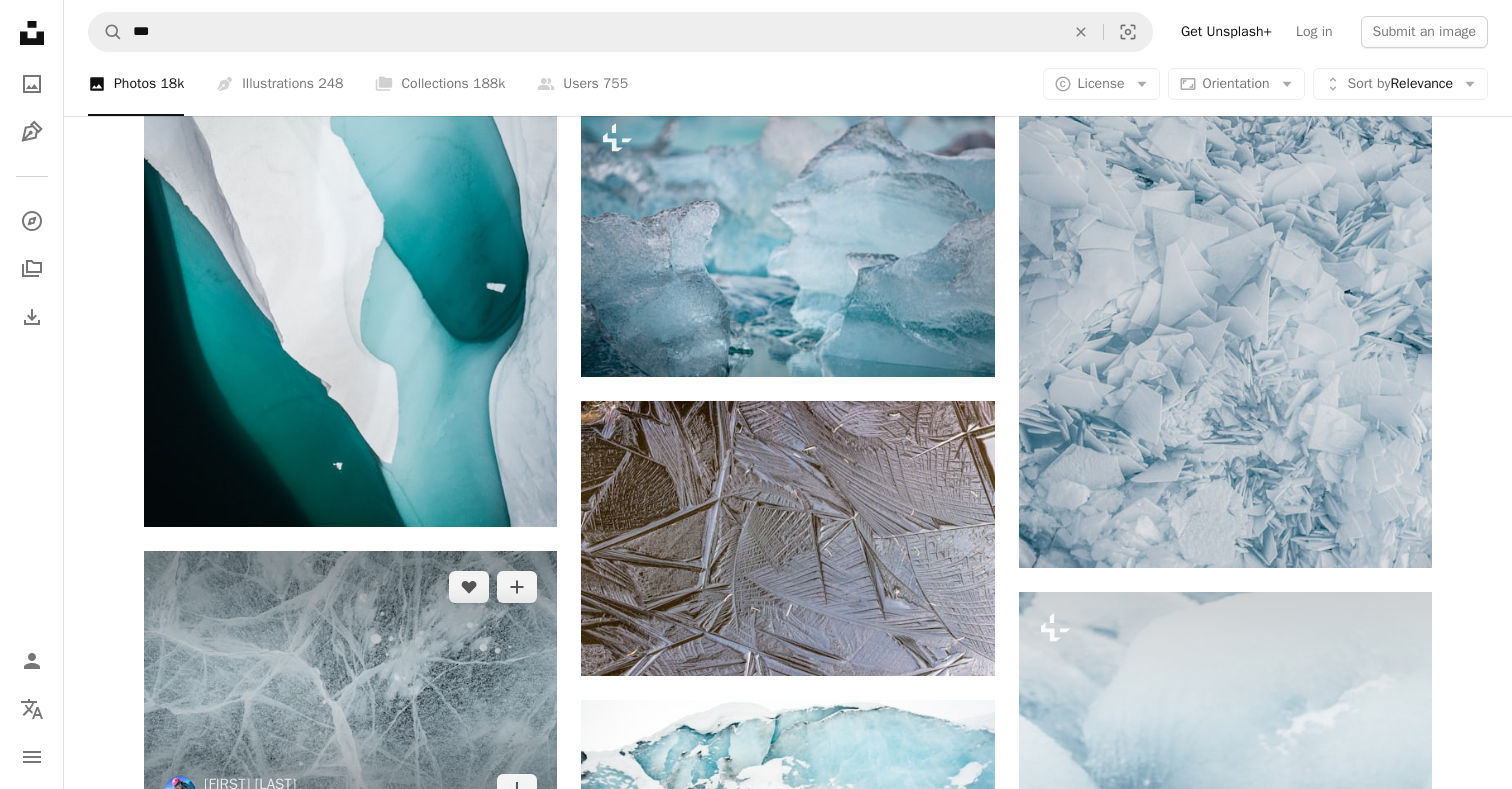 scroll, scrollTop: 16043, scrollLeft: 0, axis: vertical 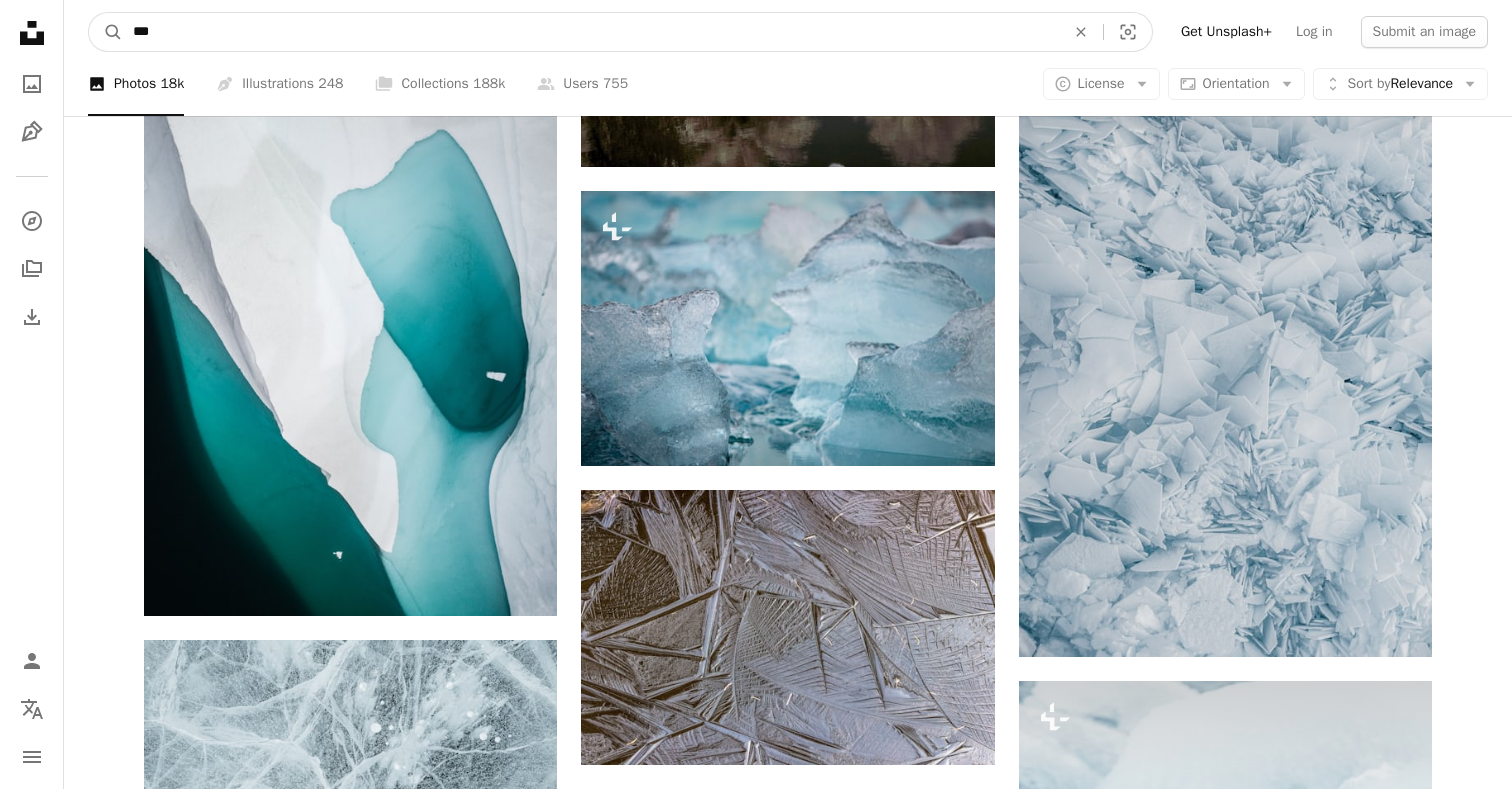 click on "***" at bounding box center (591, 32) 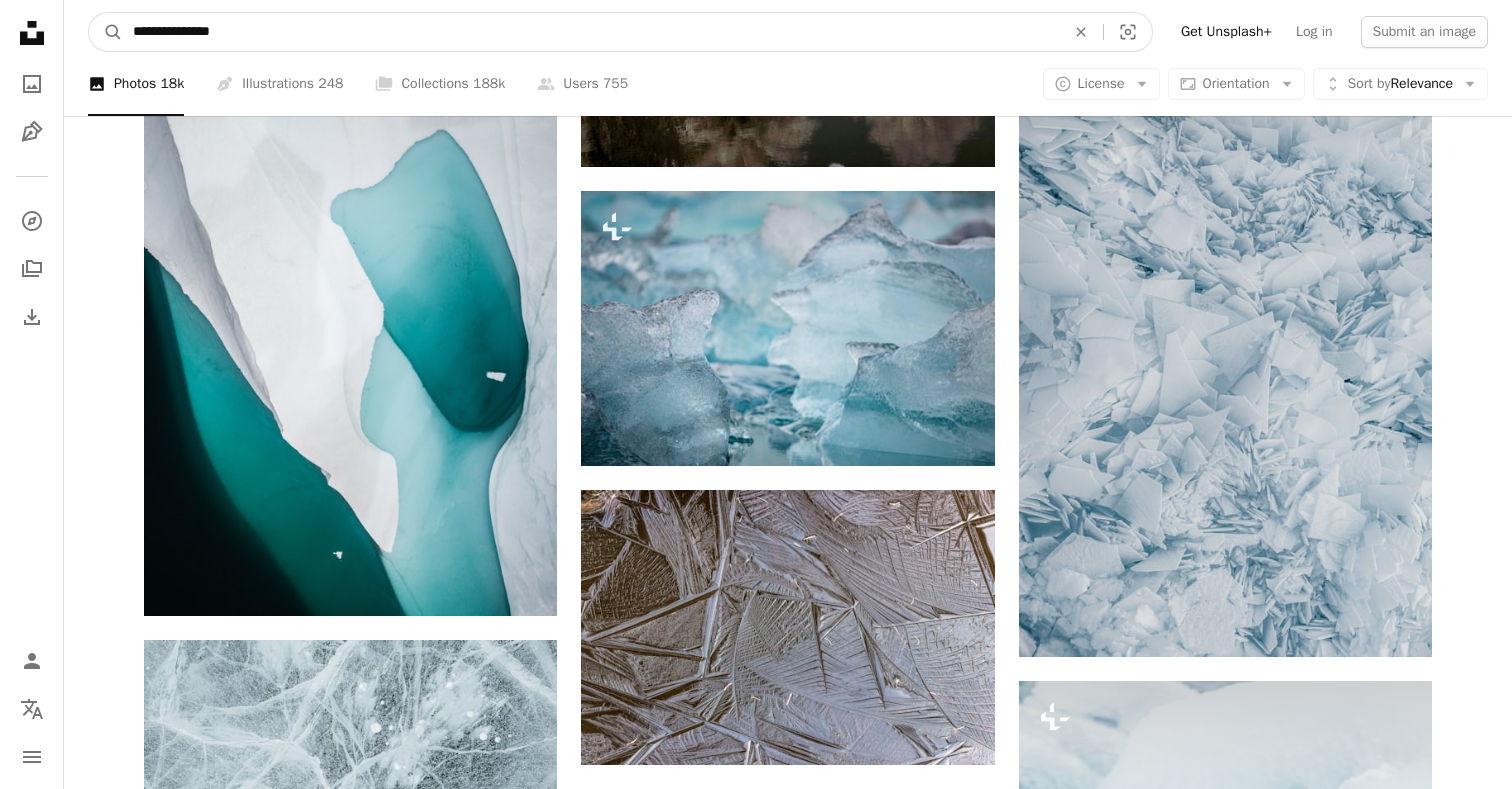 type on "**********" 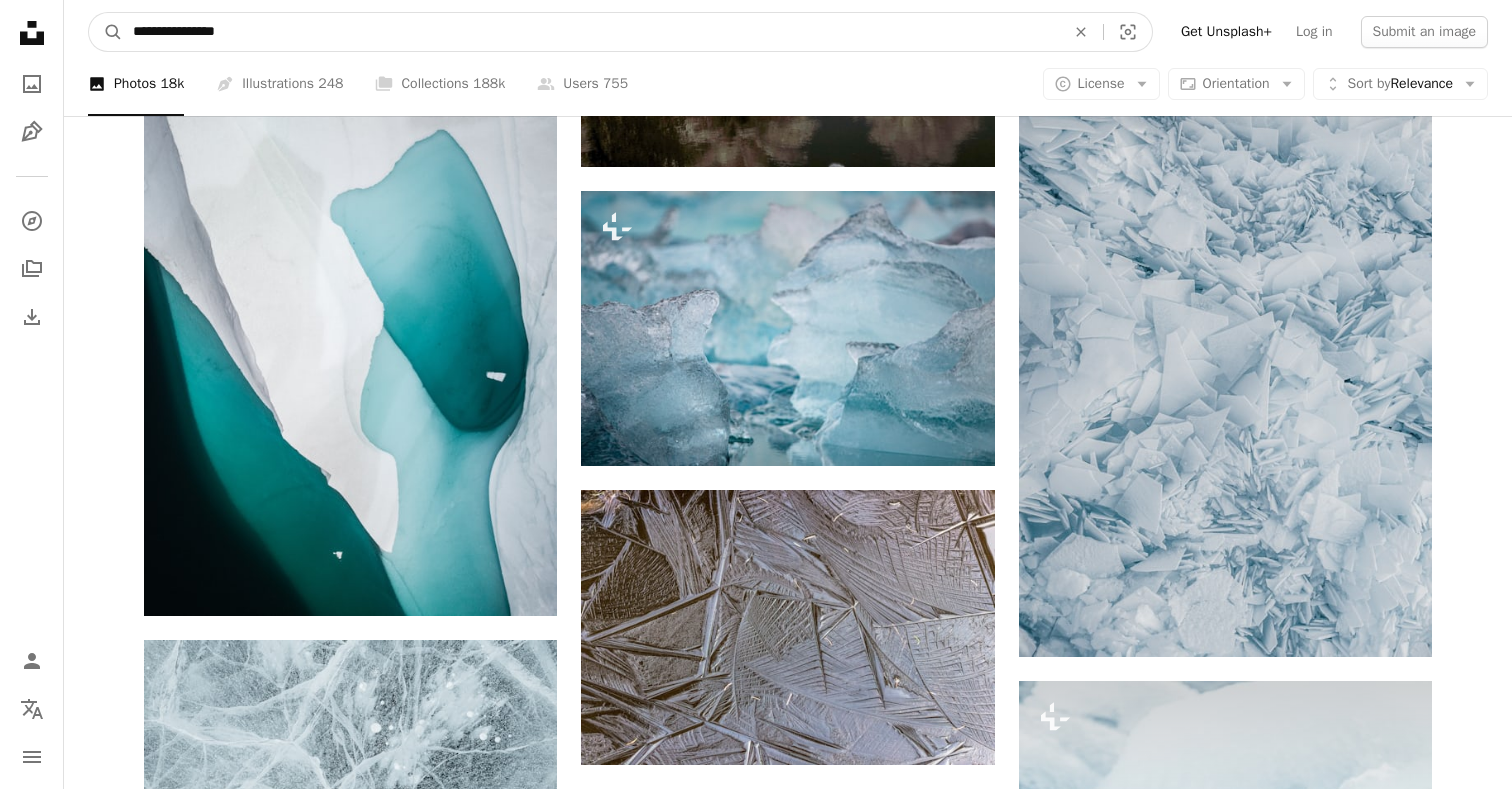 click on "A magnifying glass" at bounding box center [106, 32] 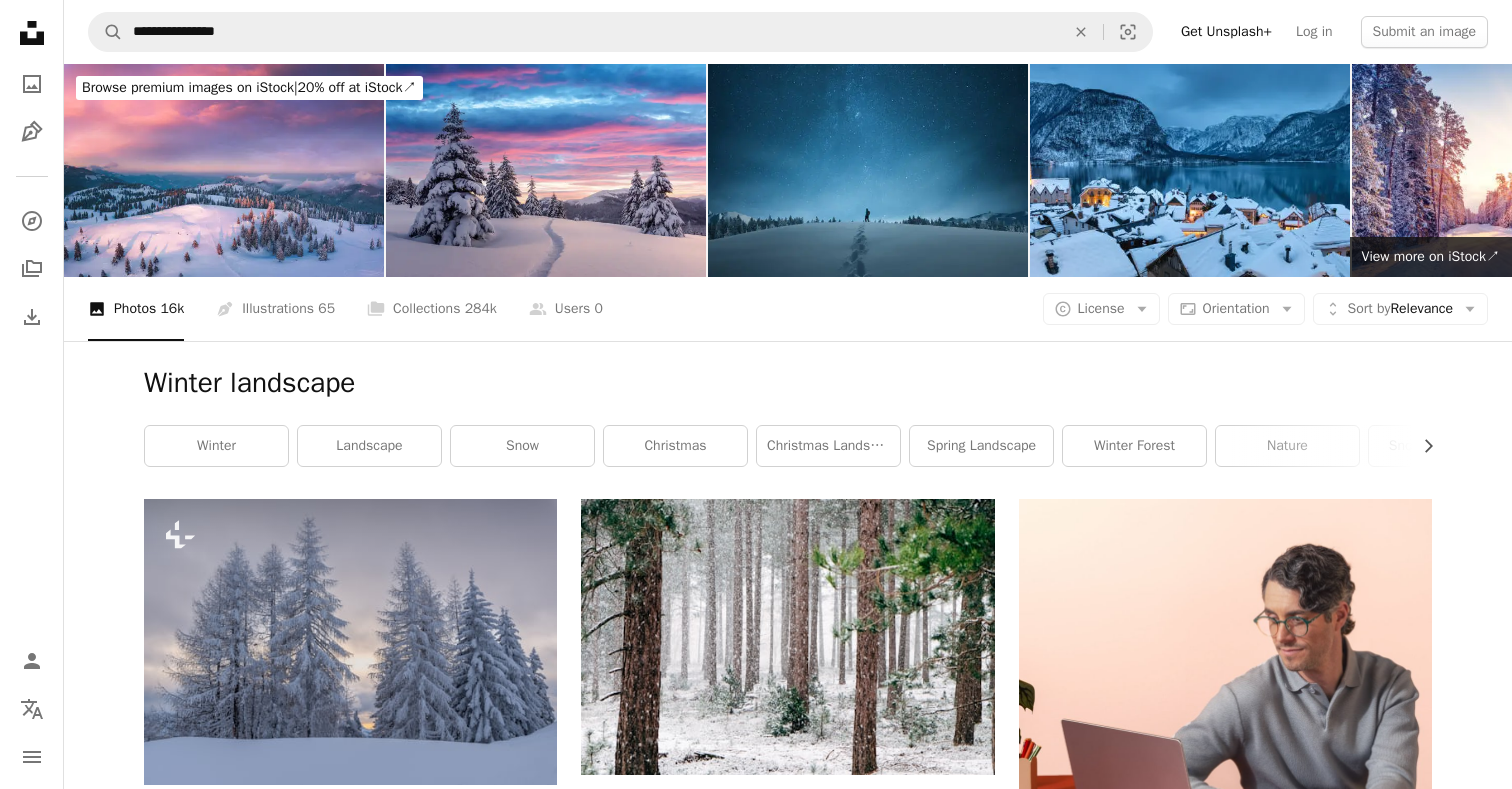 scroll, scrollTop: 0, scrollLeft: 0, axis: both 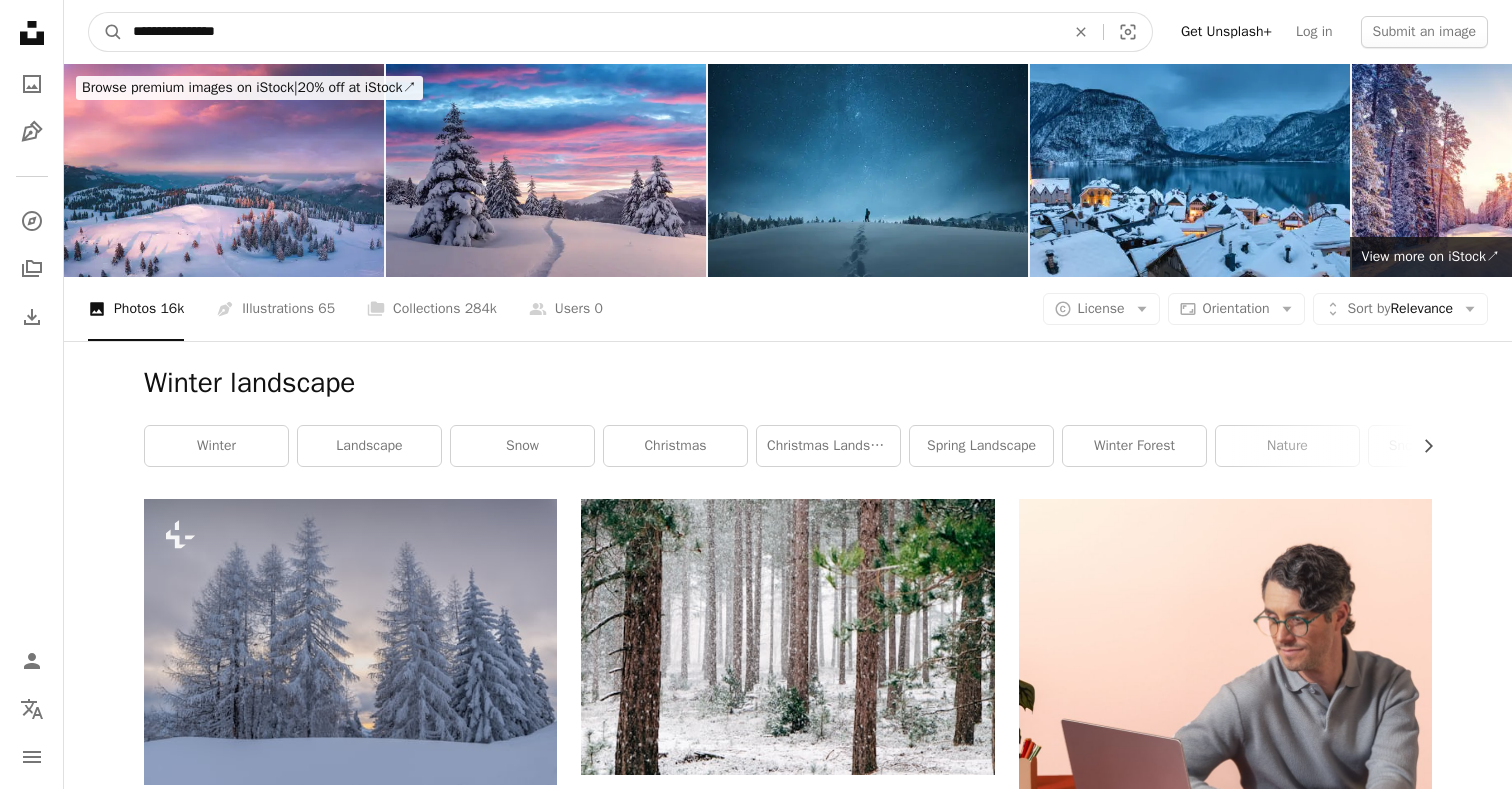 click on "**********" at bounding box center [591, 32] 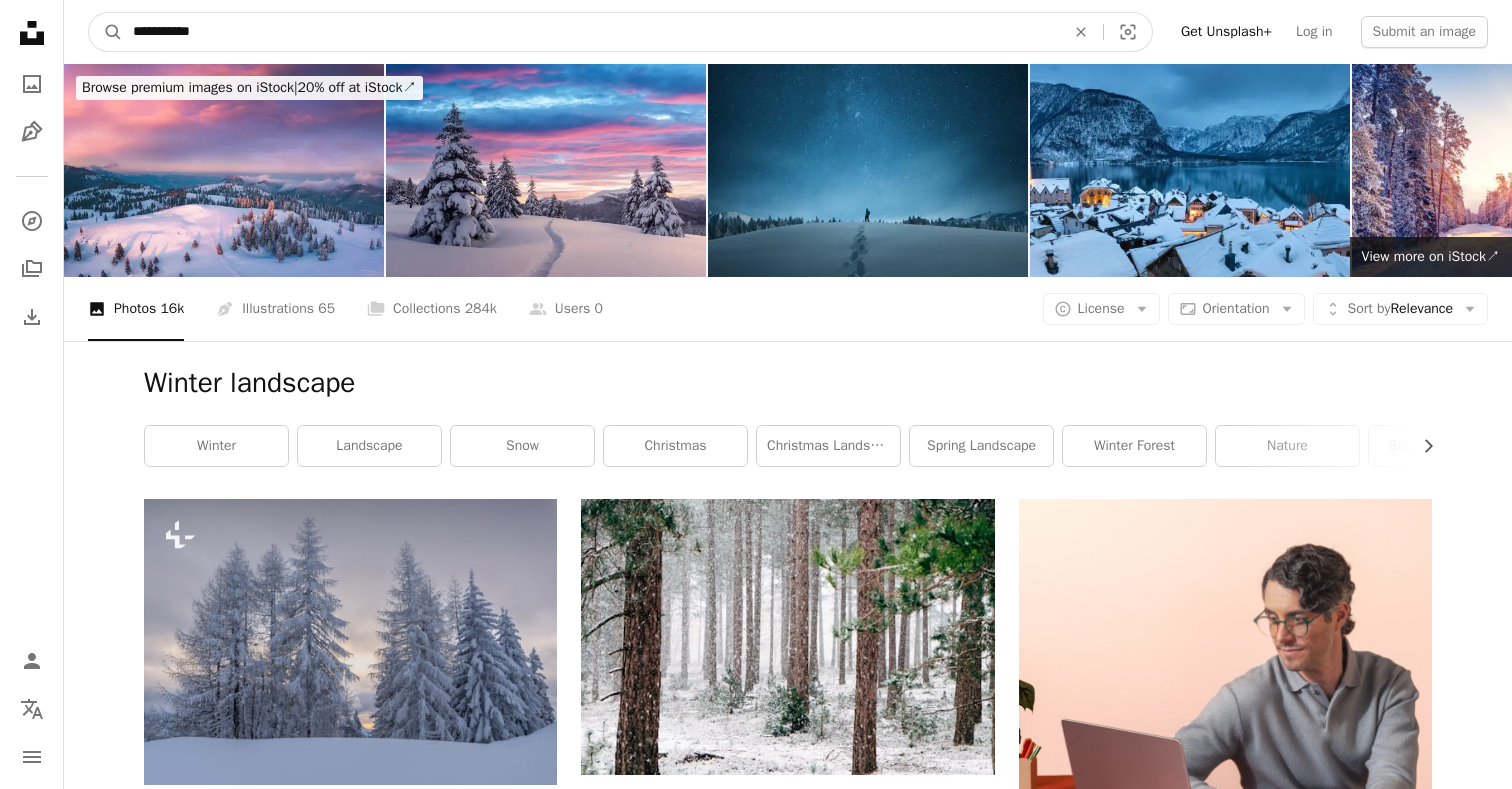 type on "**********" 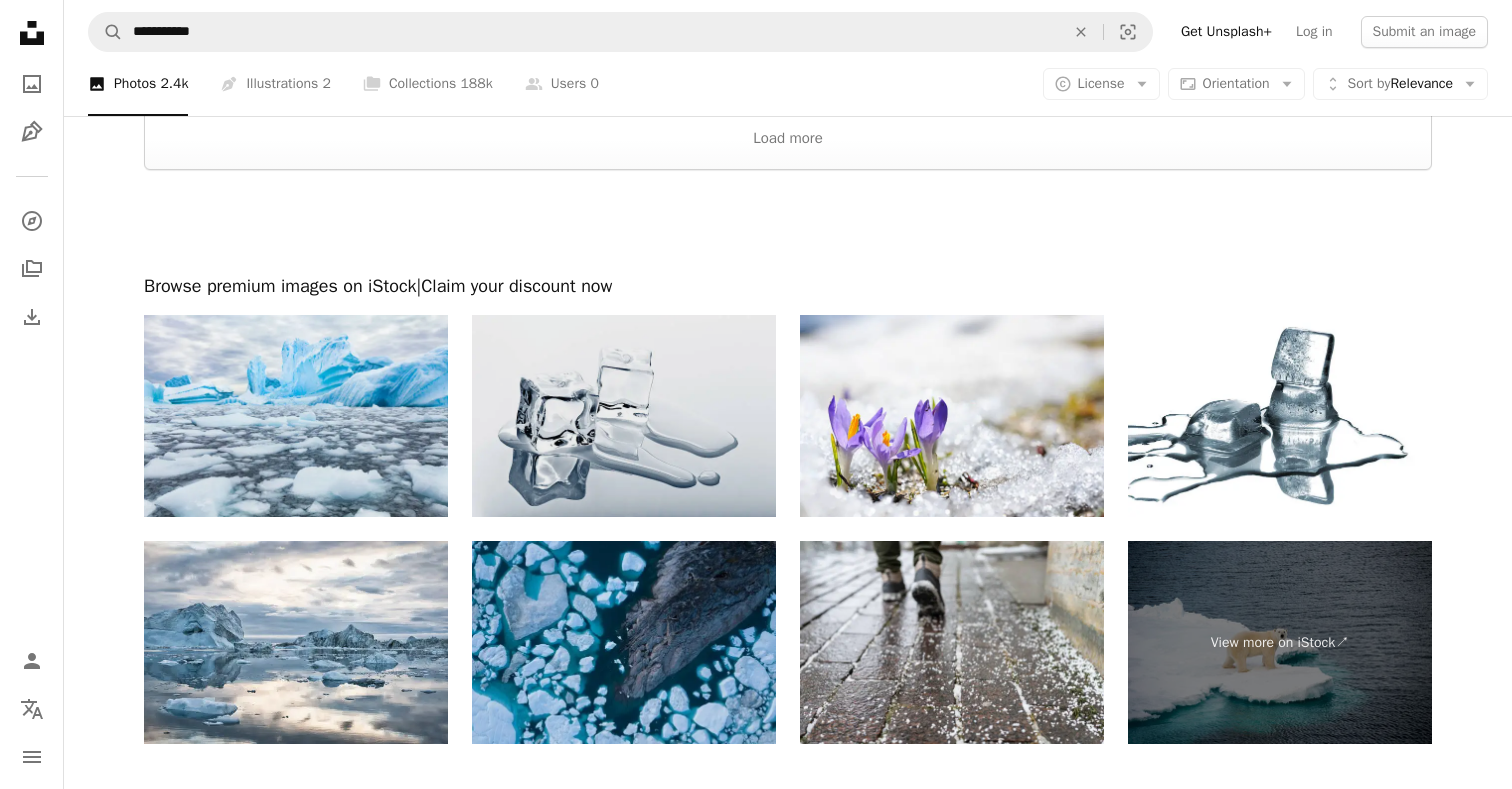 scroll, scrollTop: 3482, scrollLeft: 0, axis: vertical 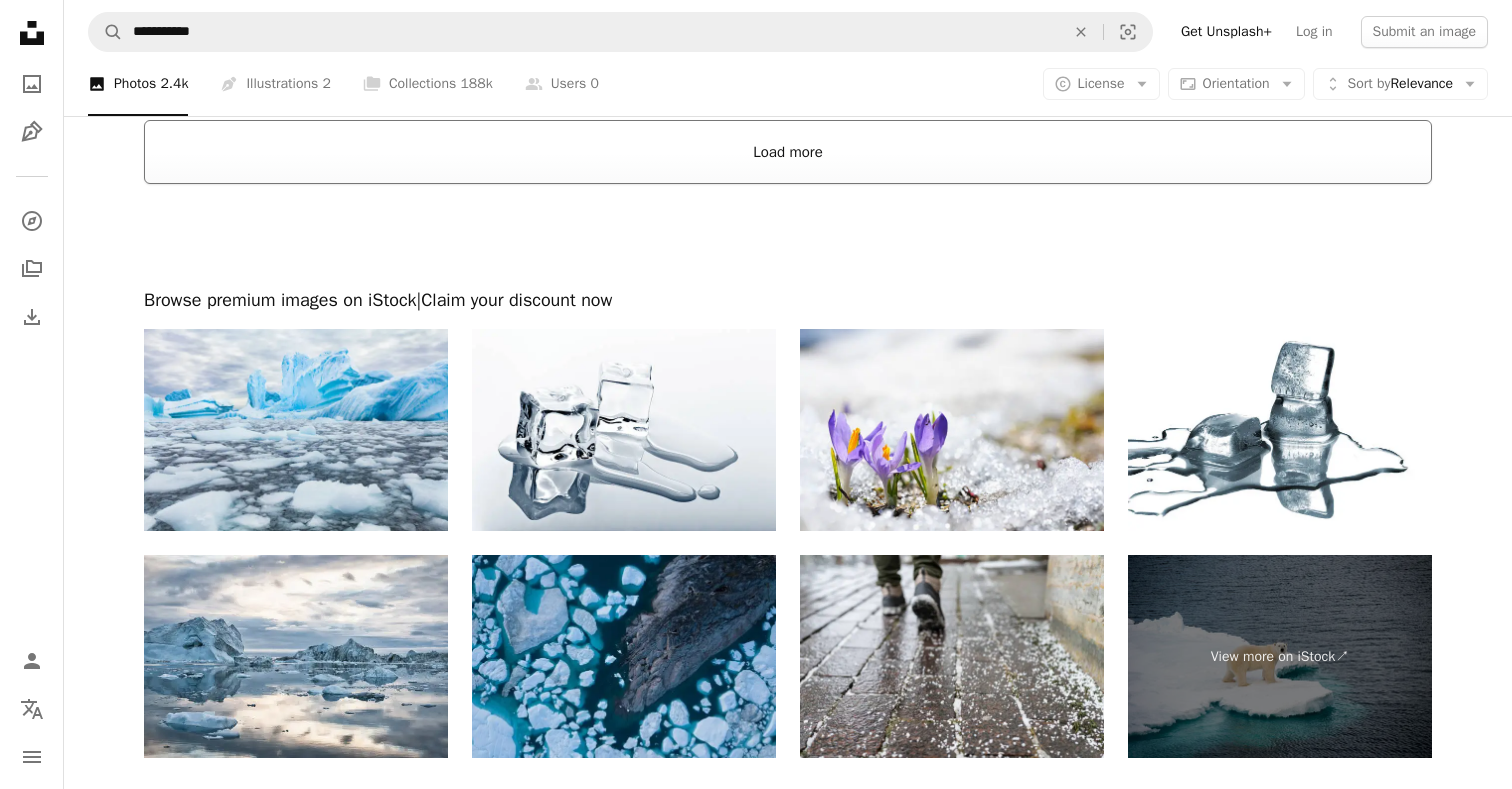 click on "Load more" at bounding box center (788, 152) 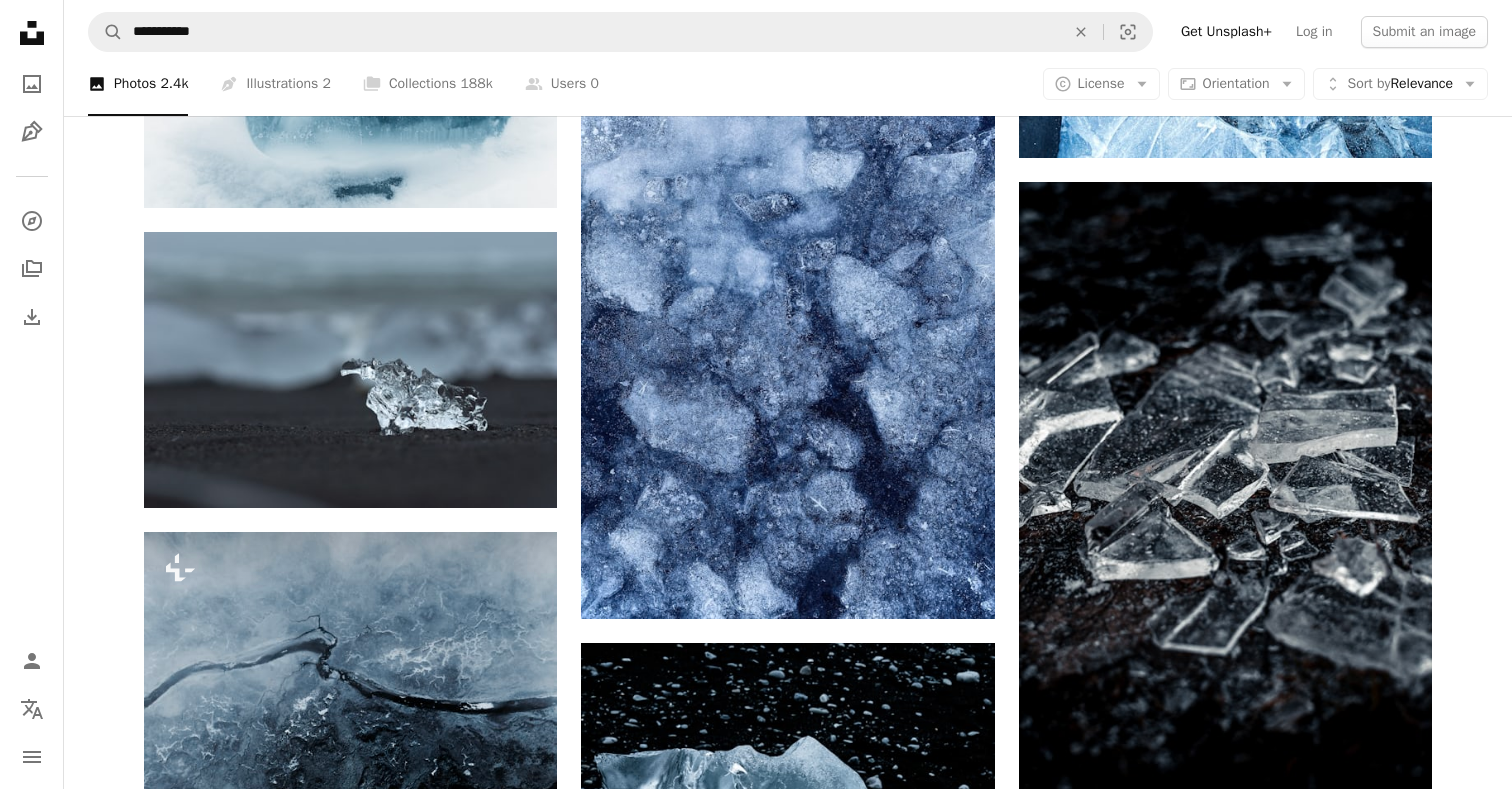 scroll, scrollTop: 5235, scrollLeft: 0, axis: vertical 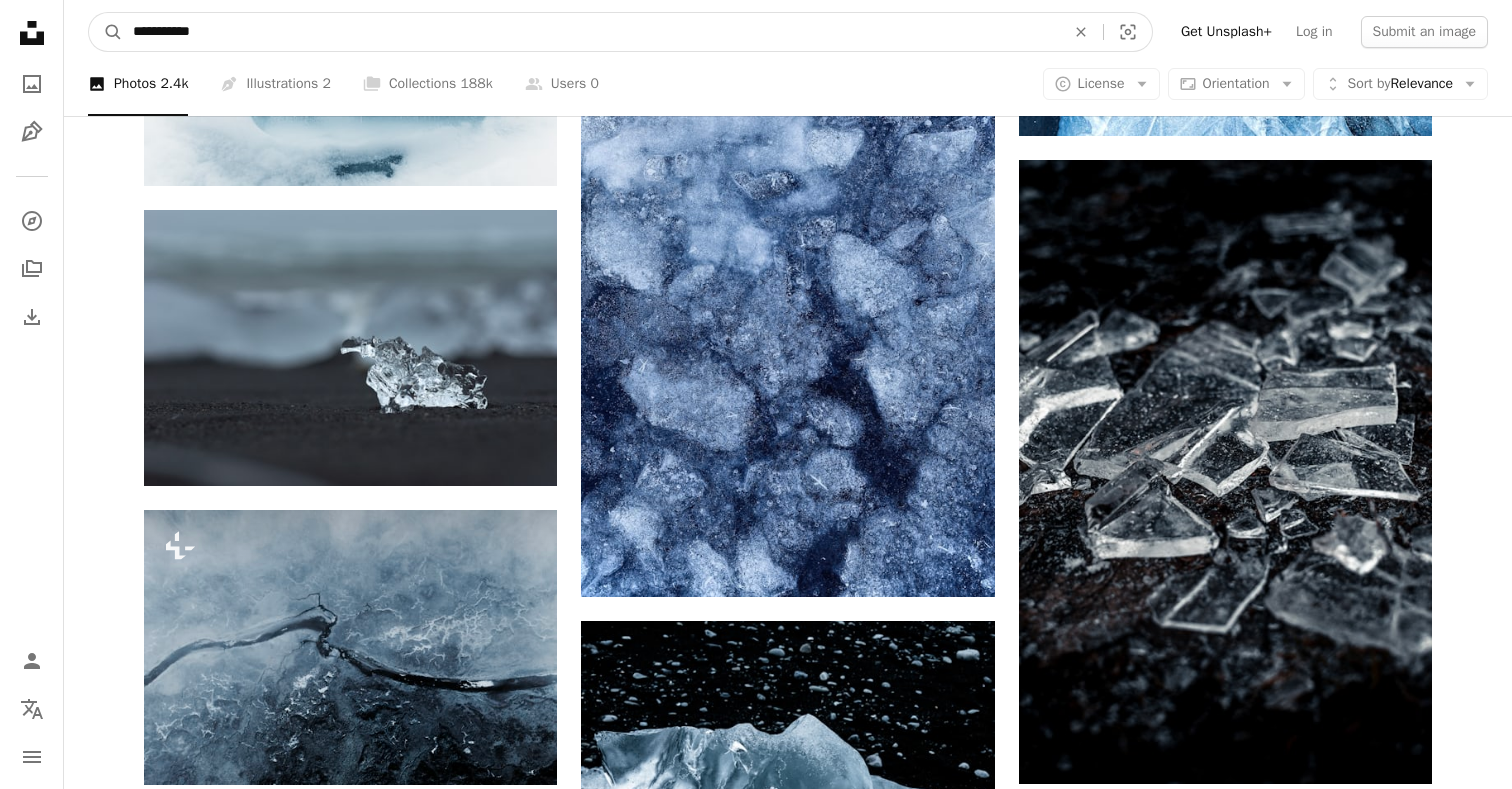 click on "**********" at bounding box center (591, 32) 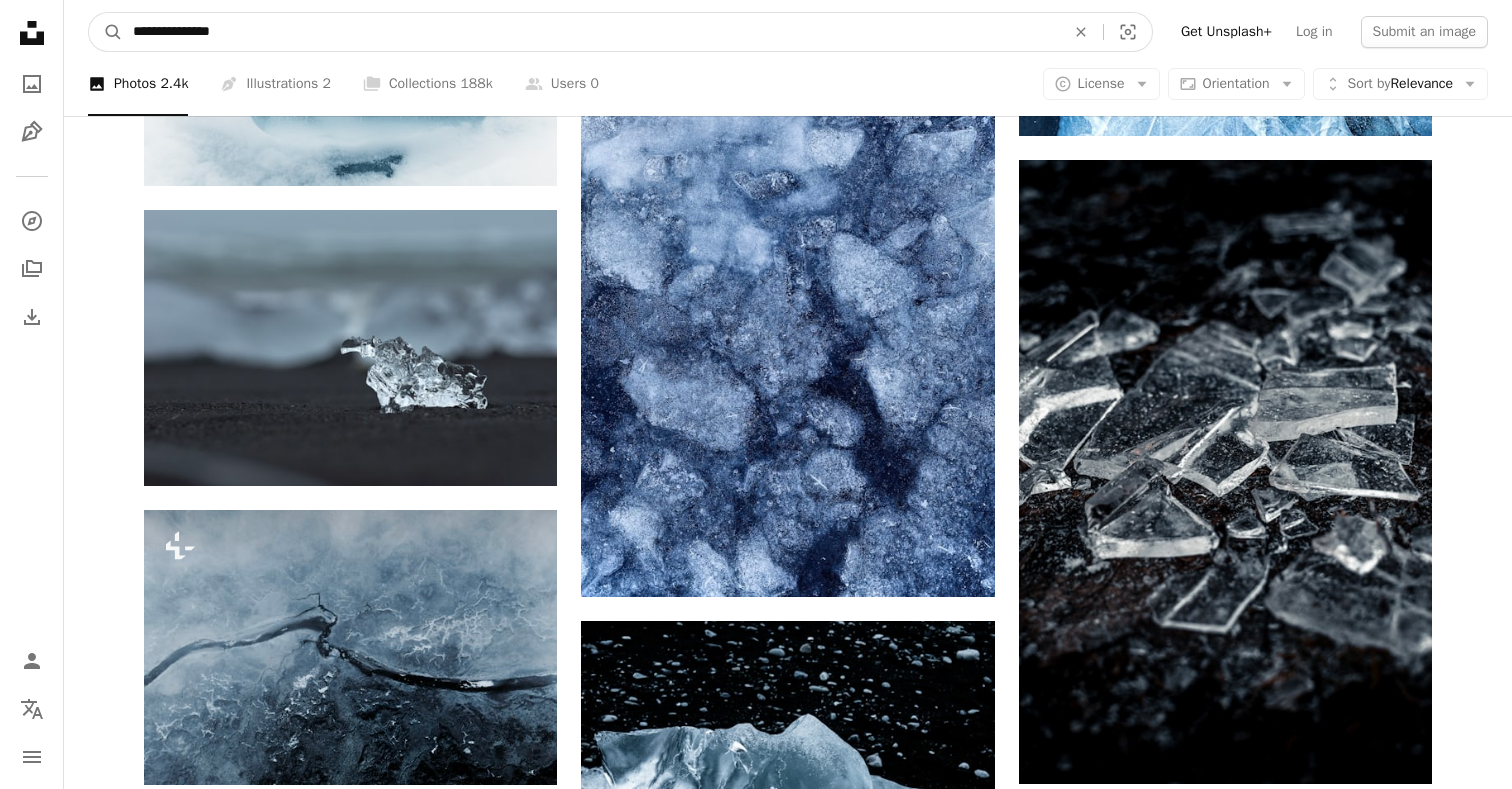 type on "**********" 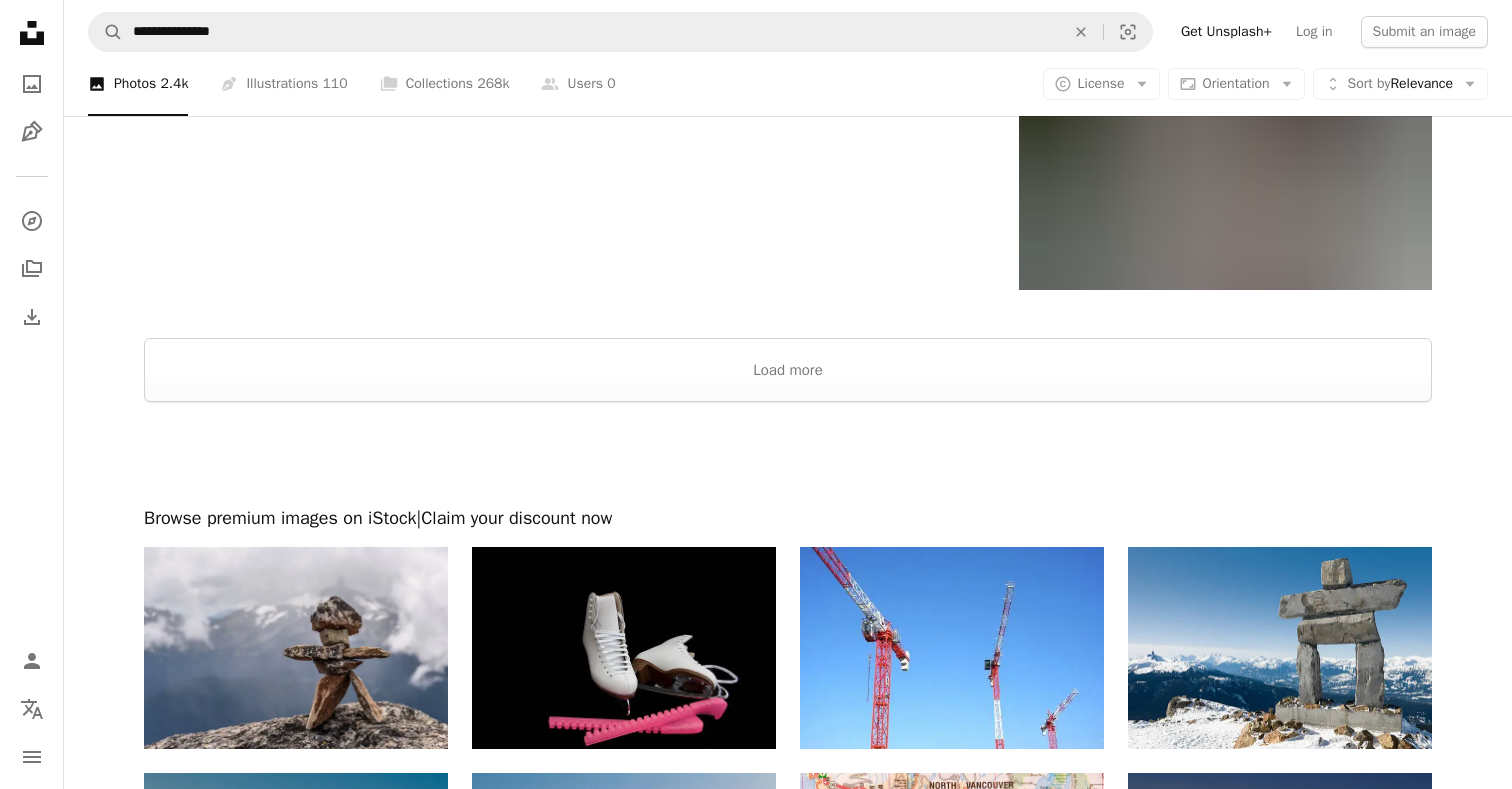 scroll, scrollTop: 3516, scrollLeft: 0, axis: vertical 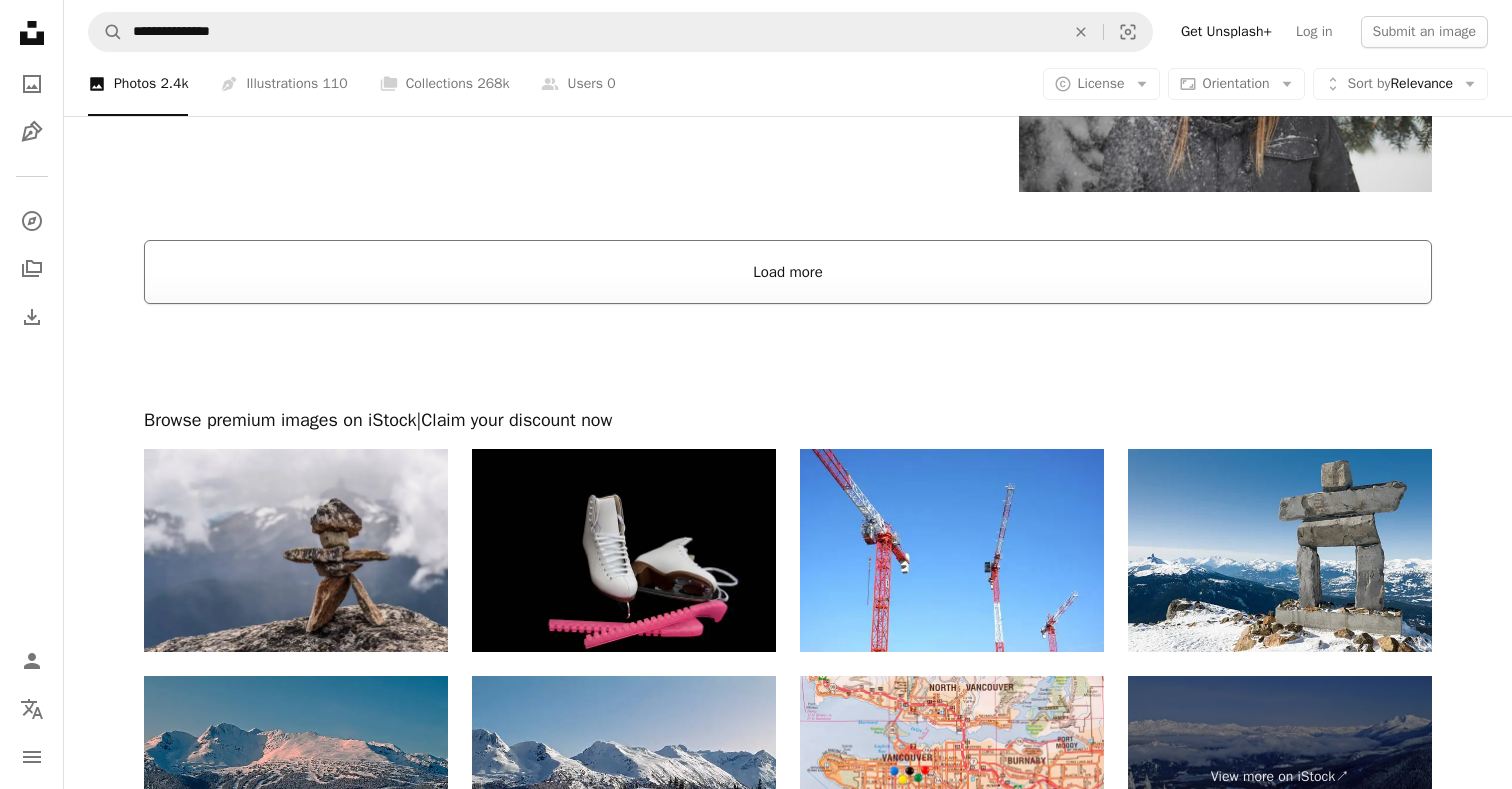 click on "Load more" at bounding box center [788, 272] 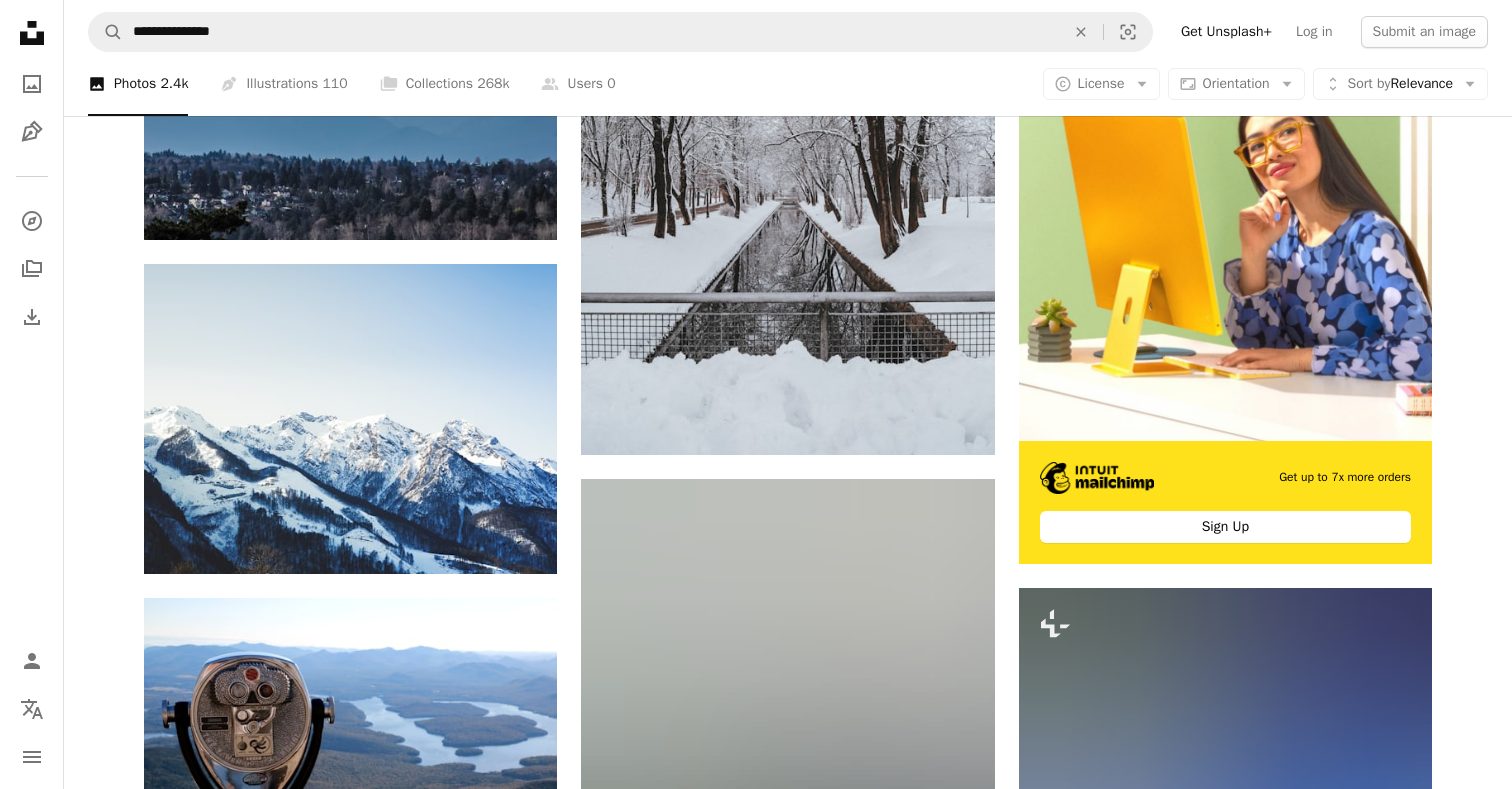 scroll, scrollTop: 8880, scrollLeft: 0, axis: vertical 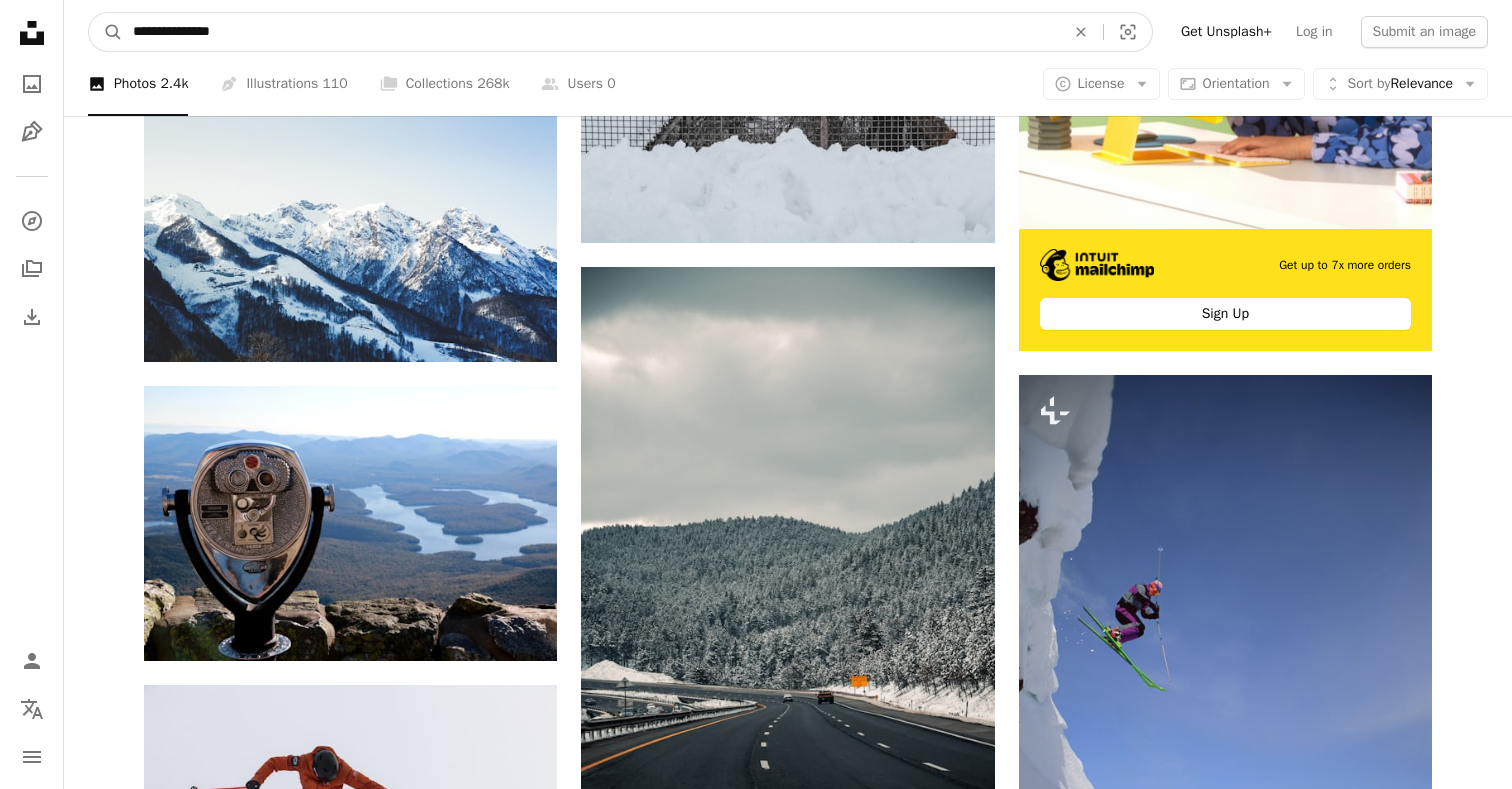 click on "**********" at bounding box center [591, 32] 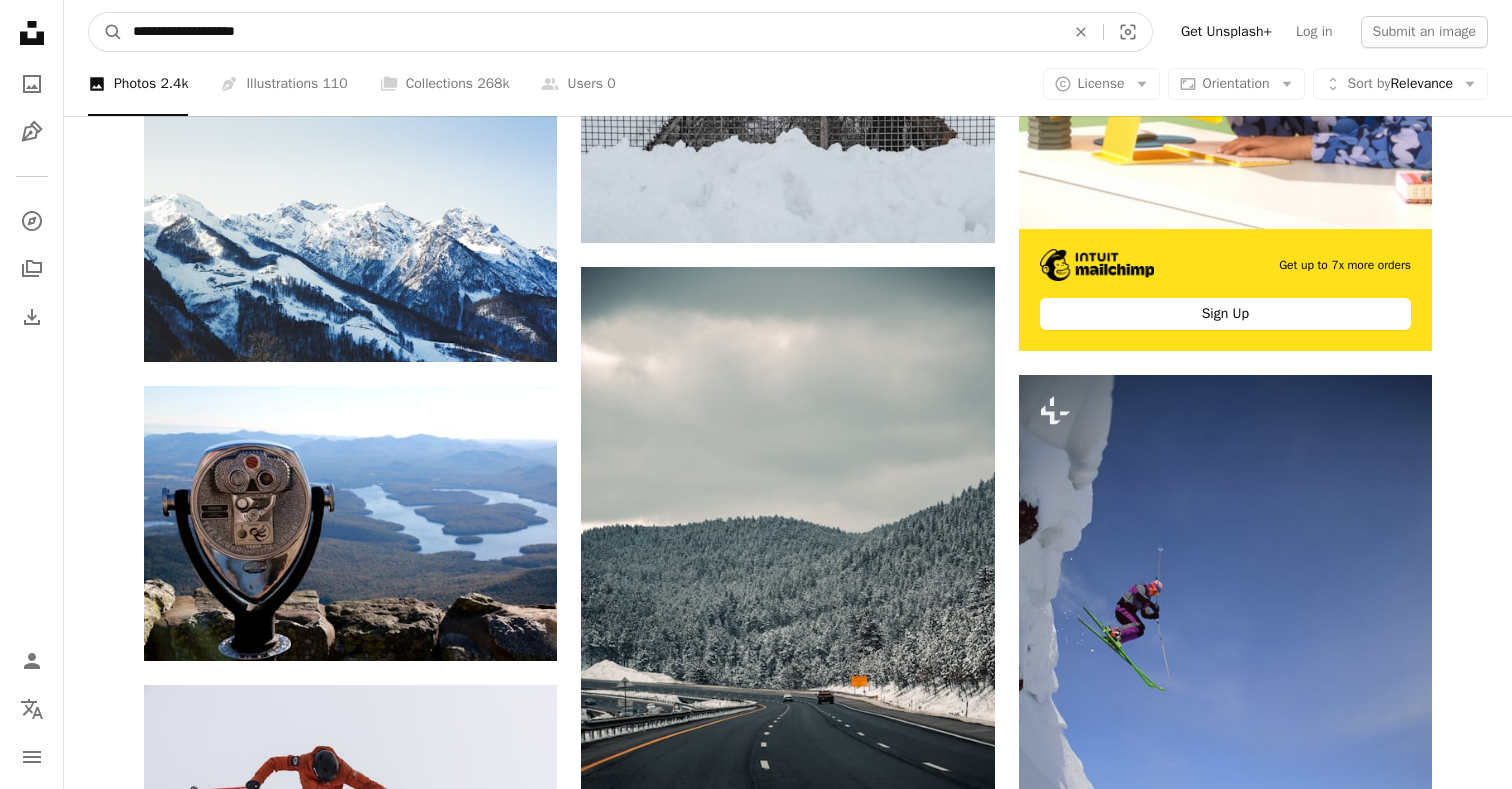 type on "**********" 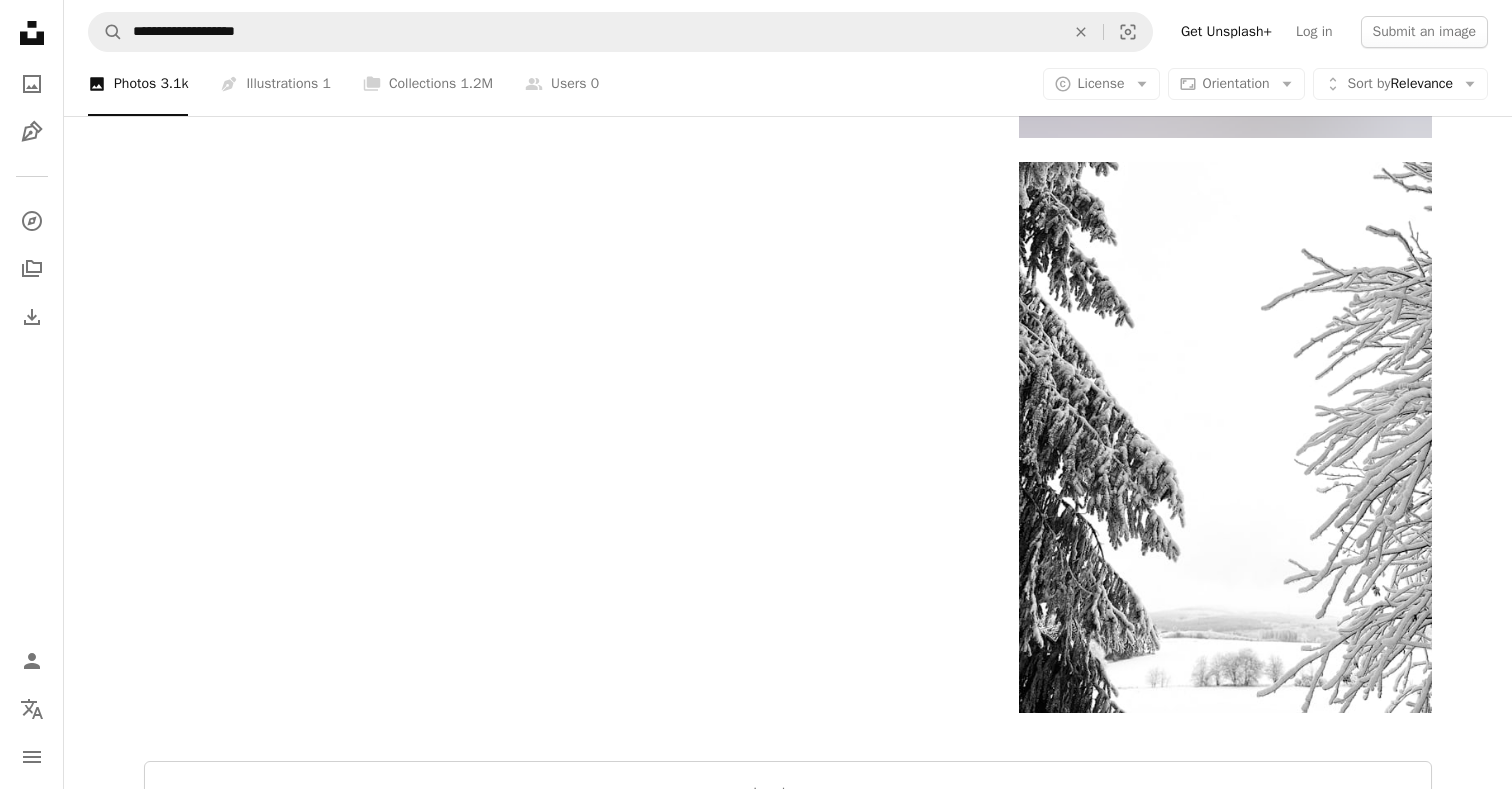 scroll, scrollTop: 3442, scrollLeft: 0, axis: vertical 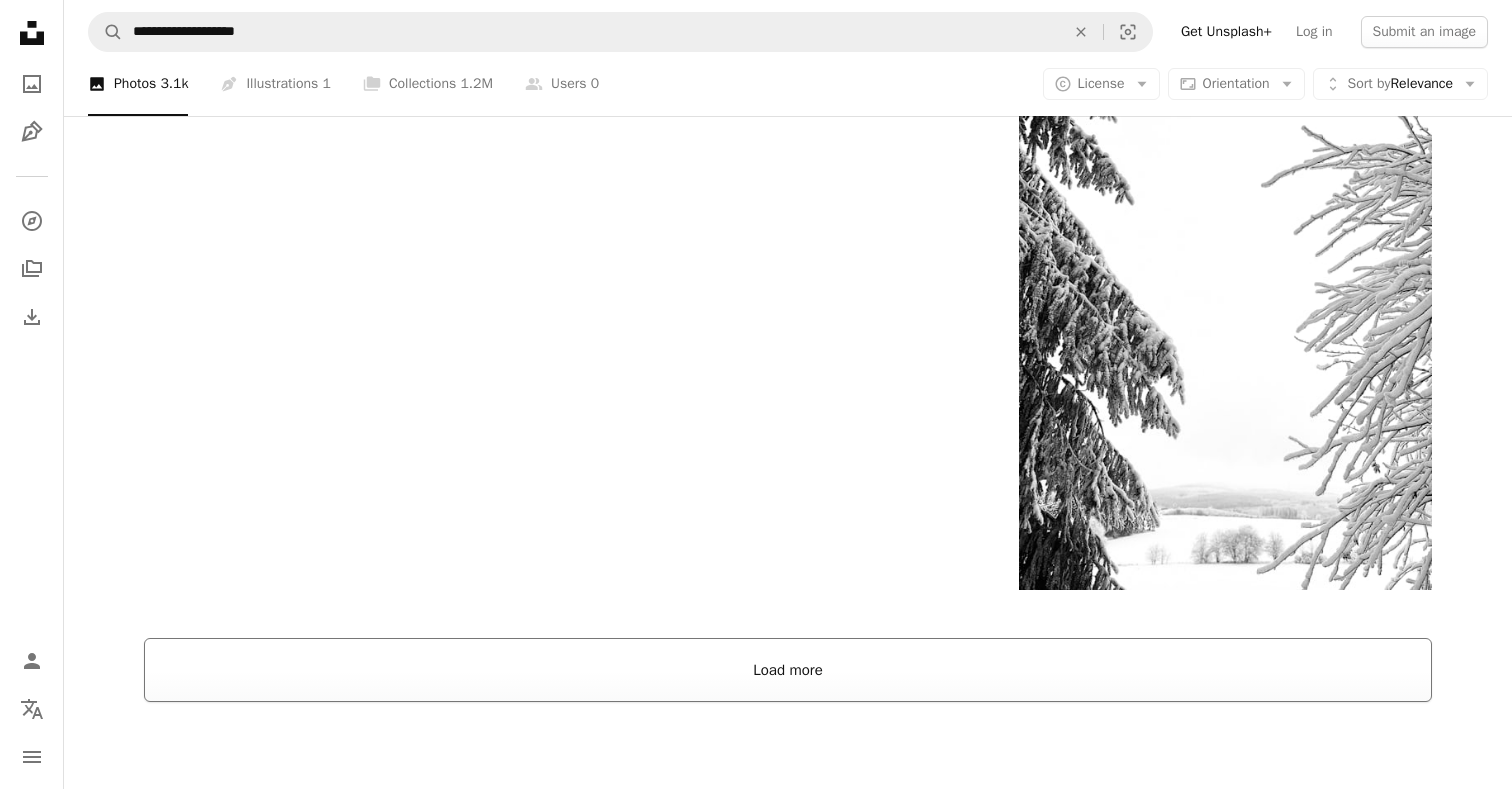 click on "Load more" at bounding box center (788, 670) 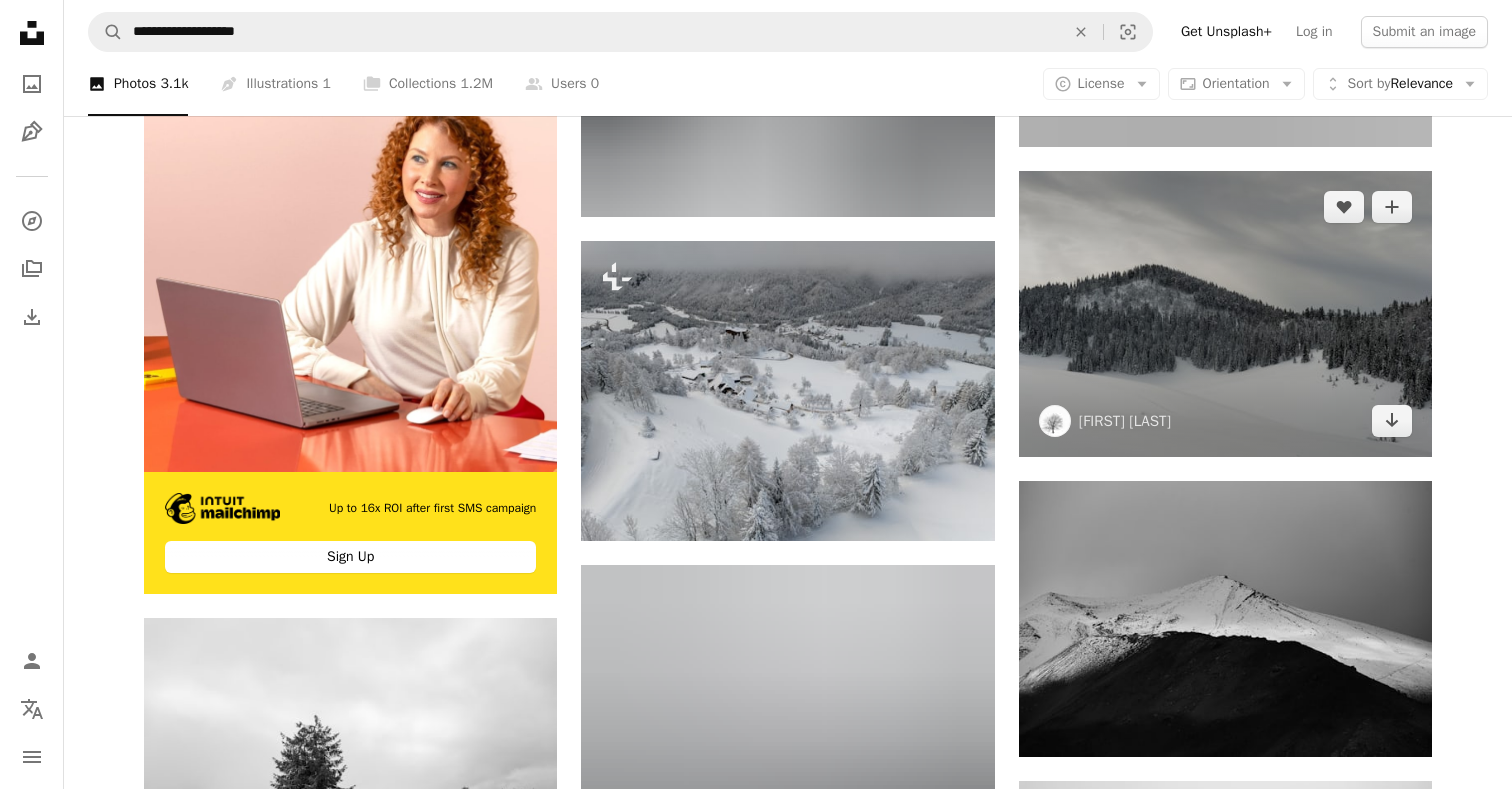 scroll, scrollTop: 4470, scrollLeft: 0, axis: vertical 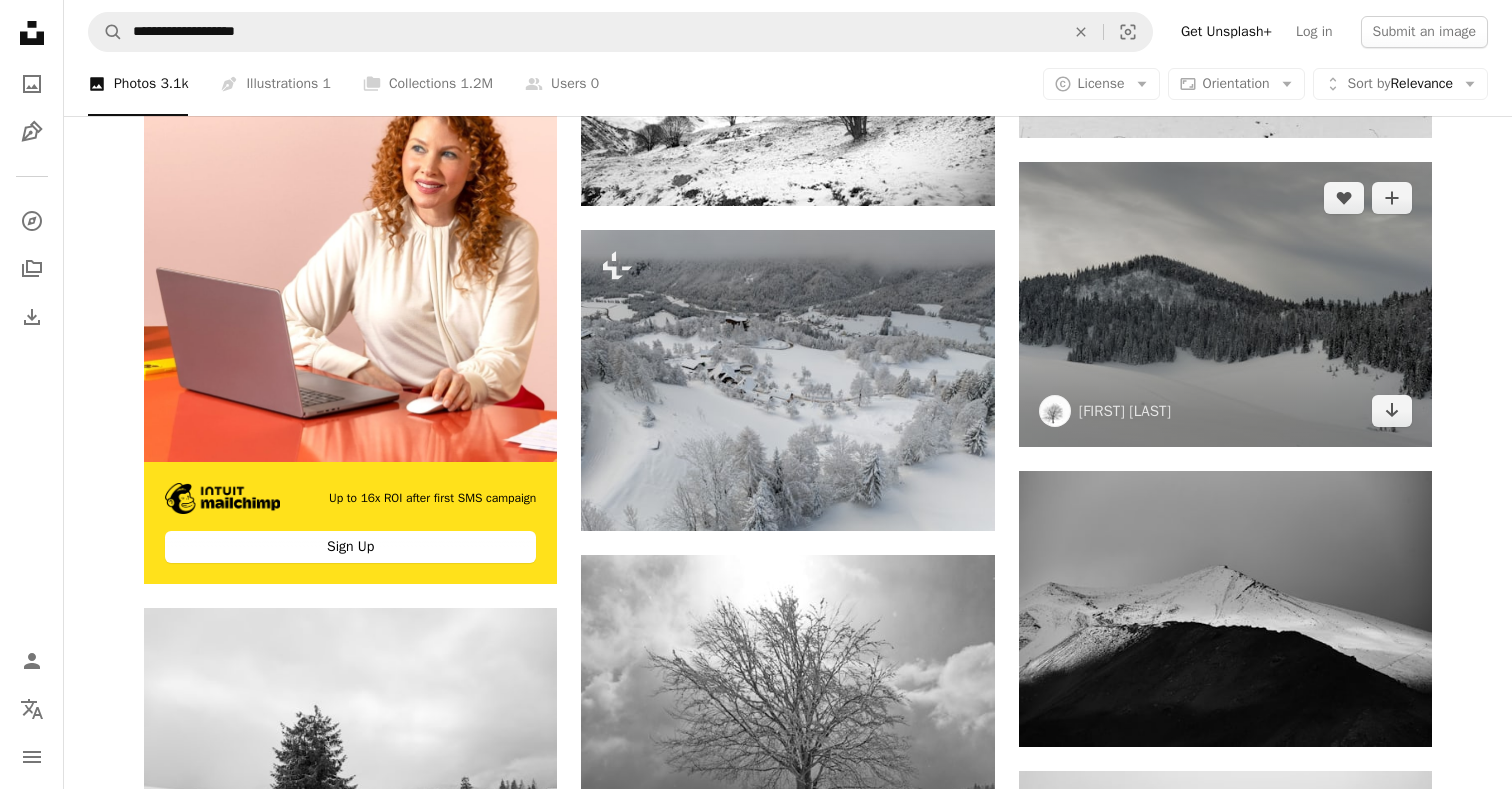 click at bounding box center [1225, 304] 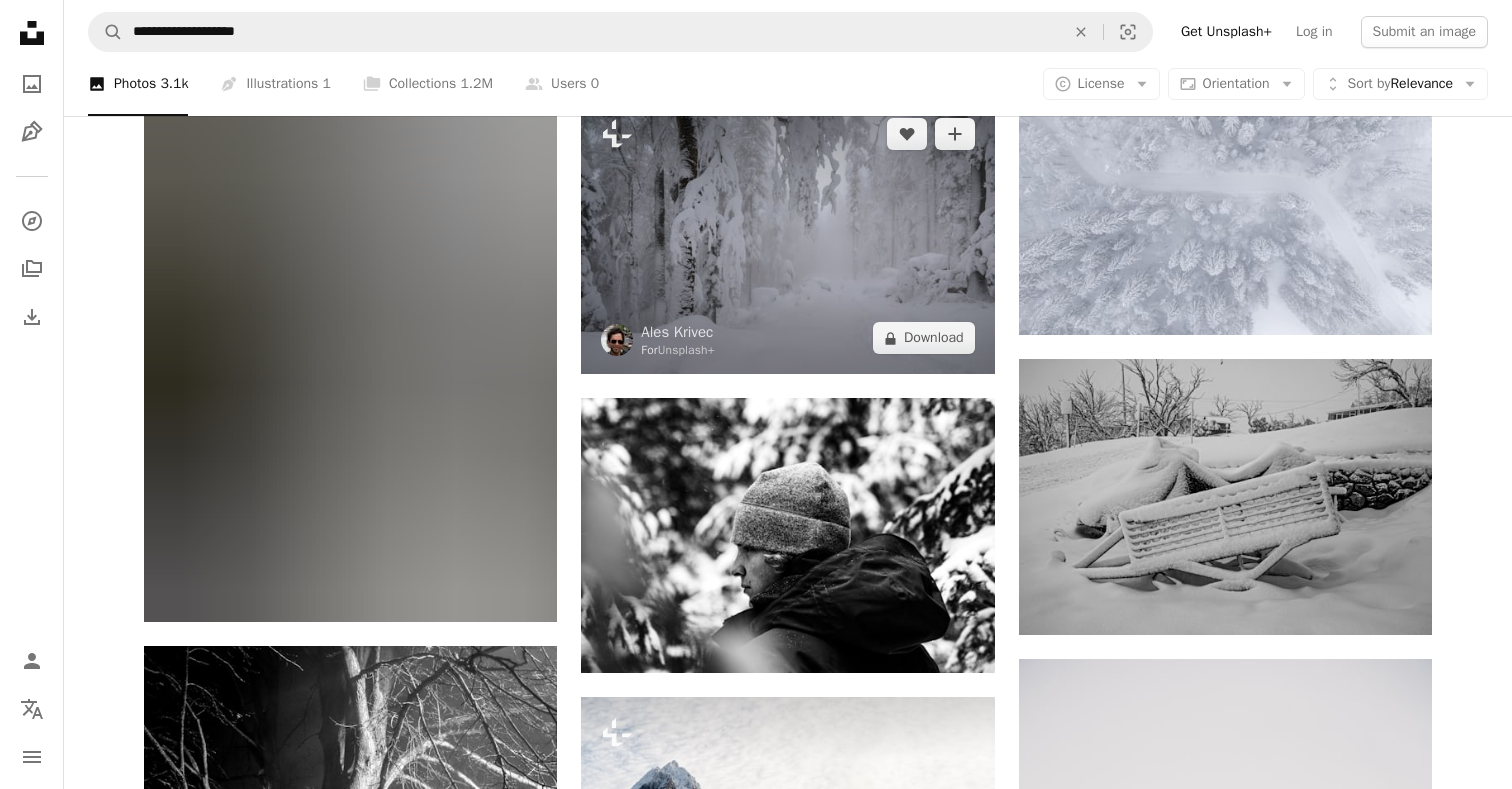scroll, scrollTop: 6614, scrollLeft: 0, axis: vertical 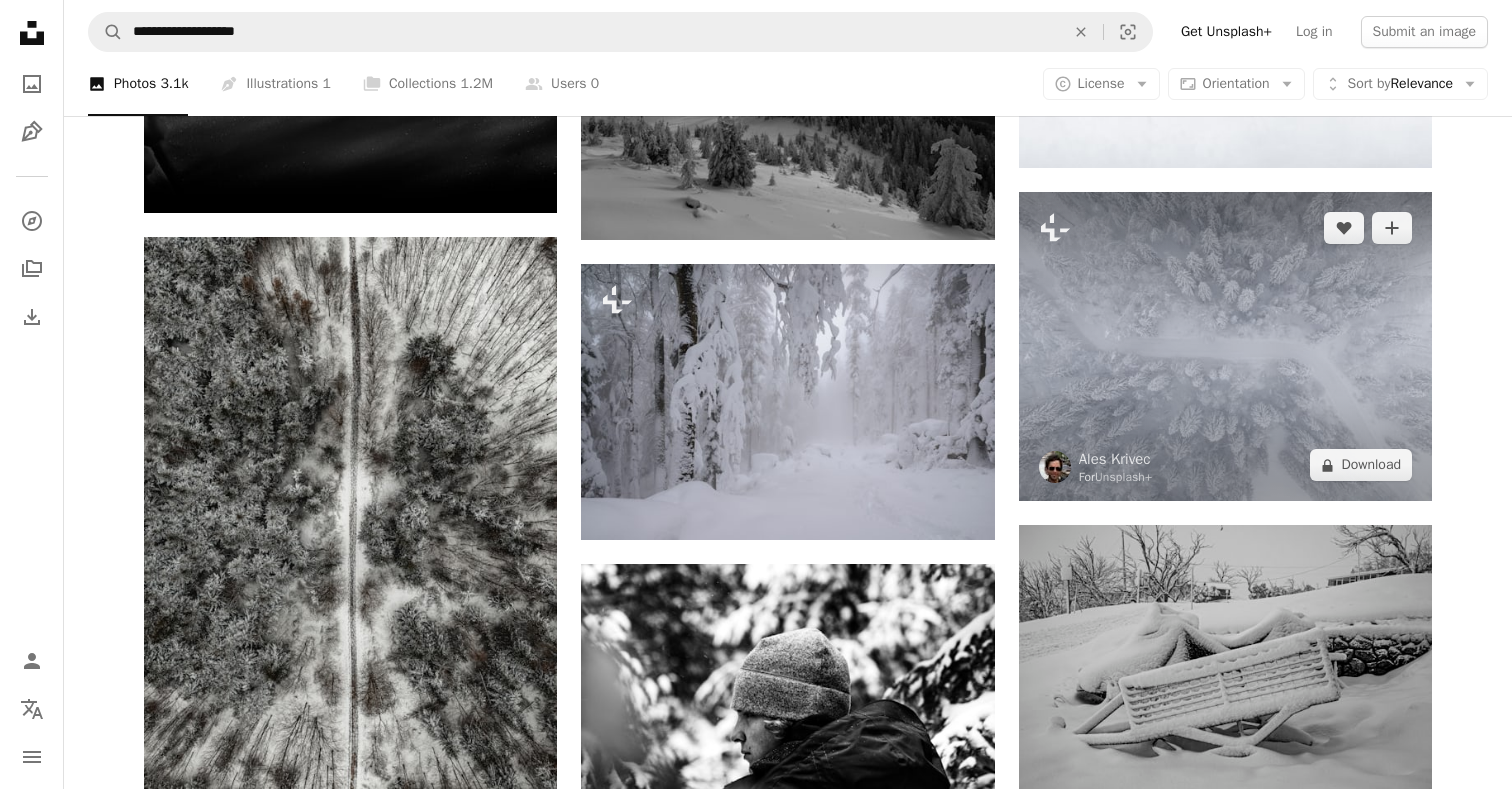 click at bounding box center (1225, 346) 